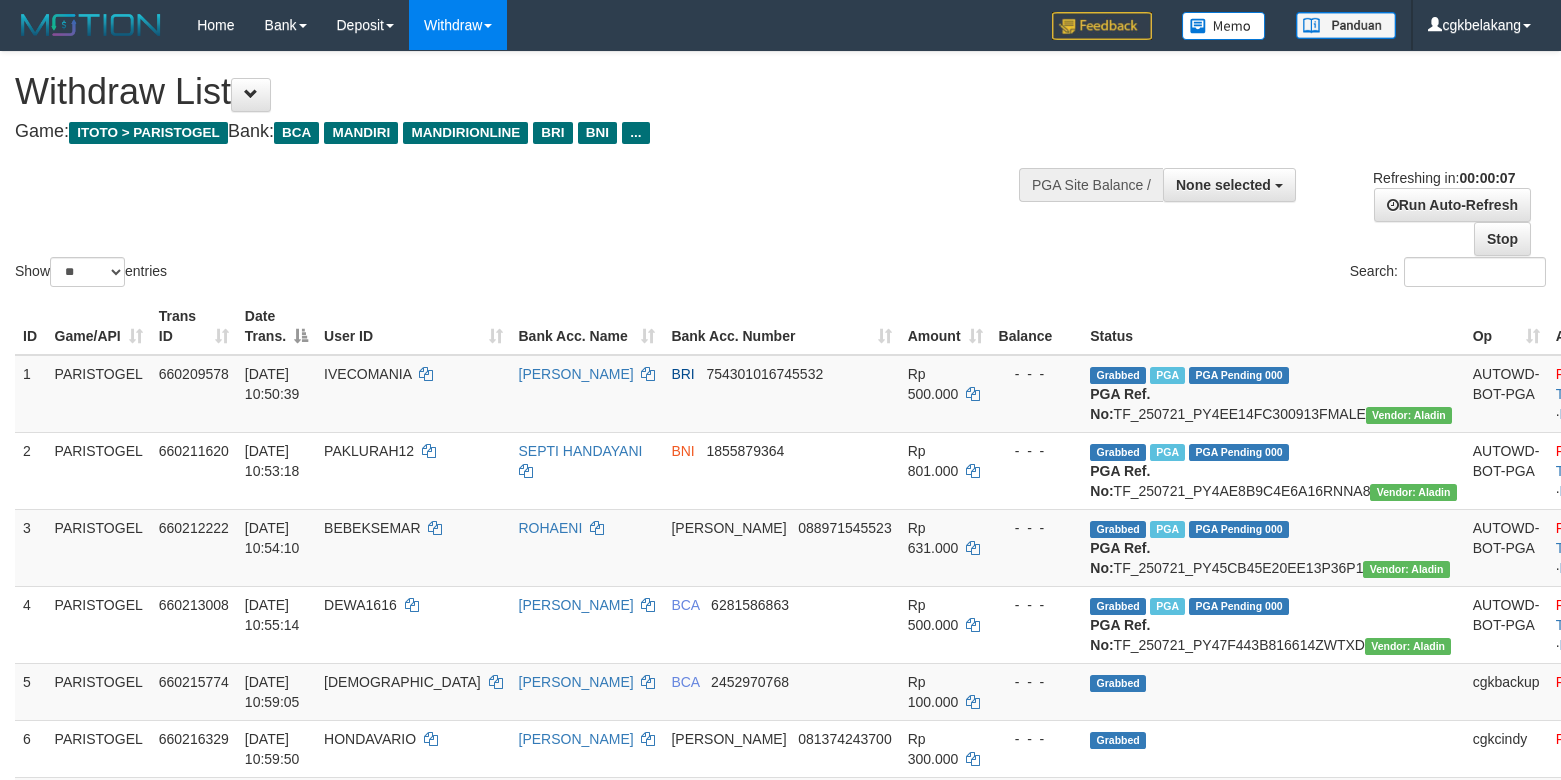 select 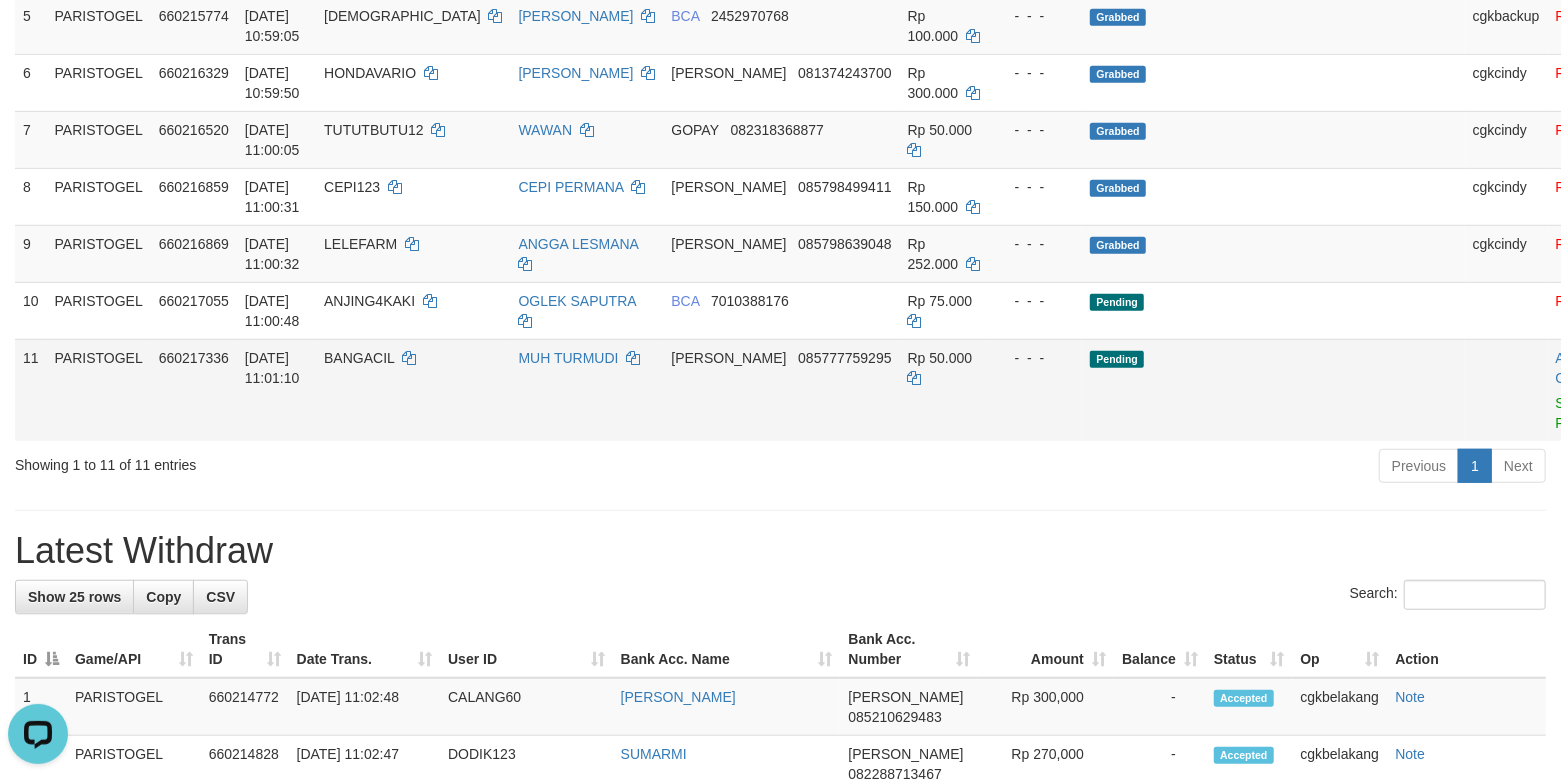 scroll, scrollTop: 0, scrollLeft: 0, axis: both 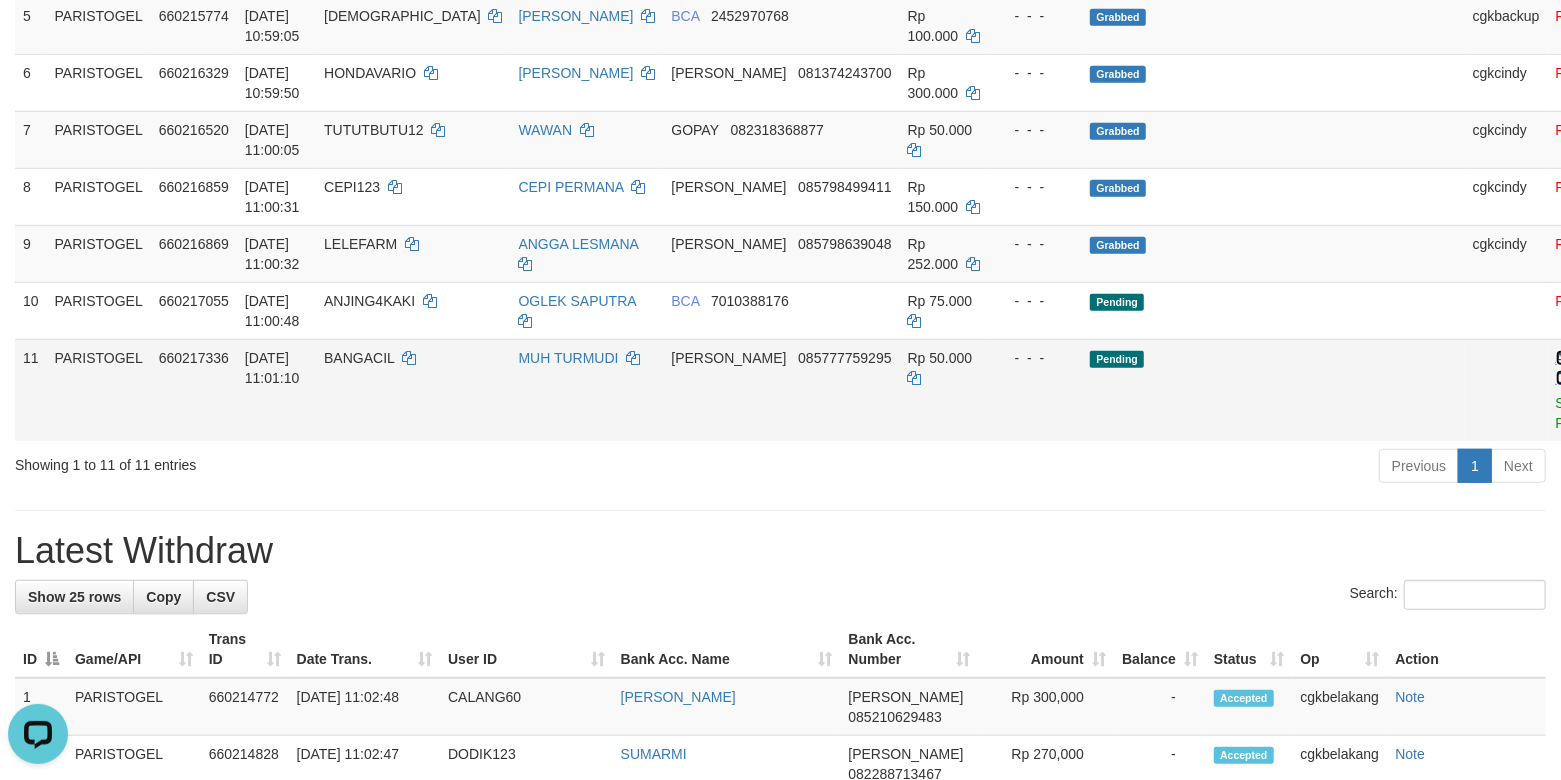 click on "Allow Grab" at bounding box center [1572, 368] 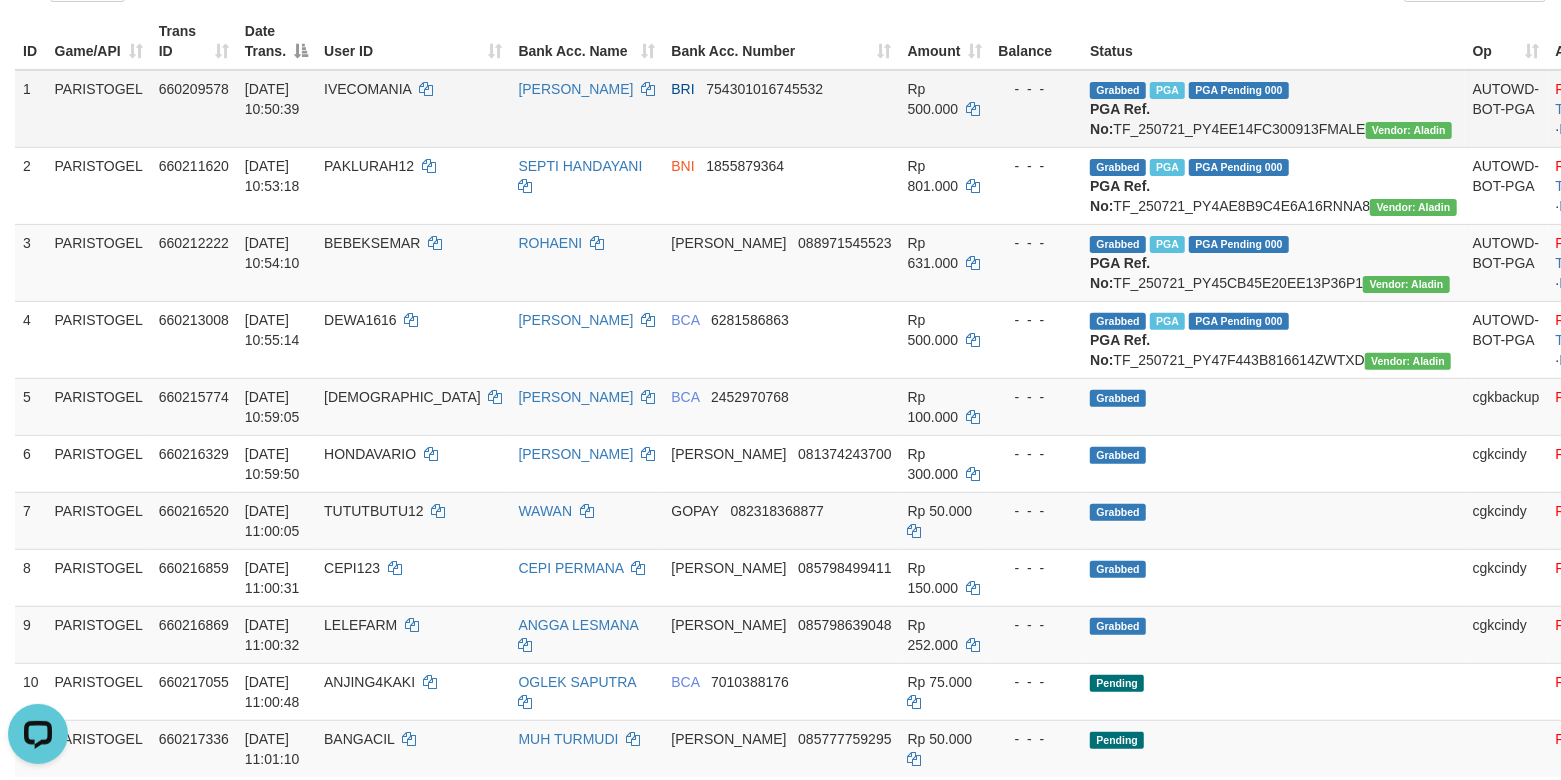 scroll, scrollTop: 0, scrollLeft: 0, axis: both 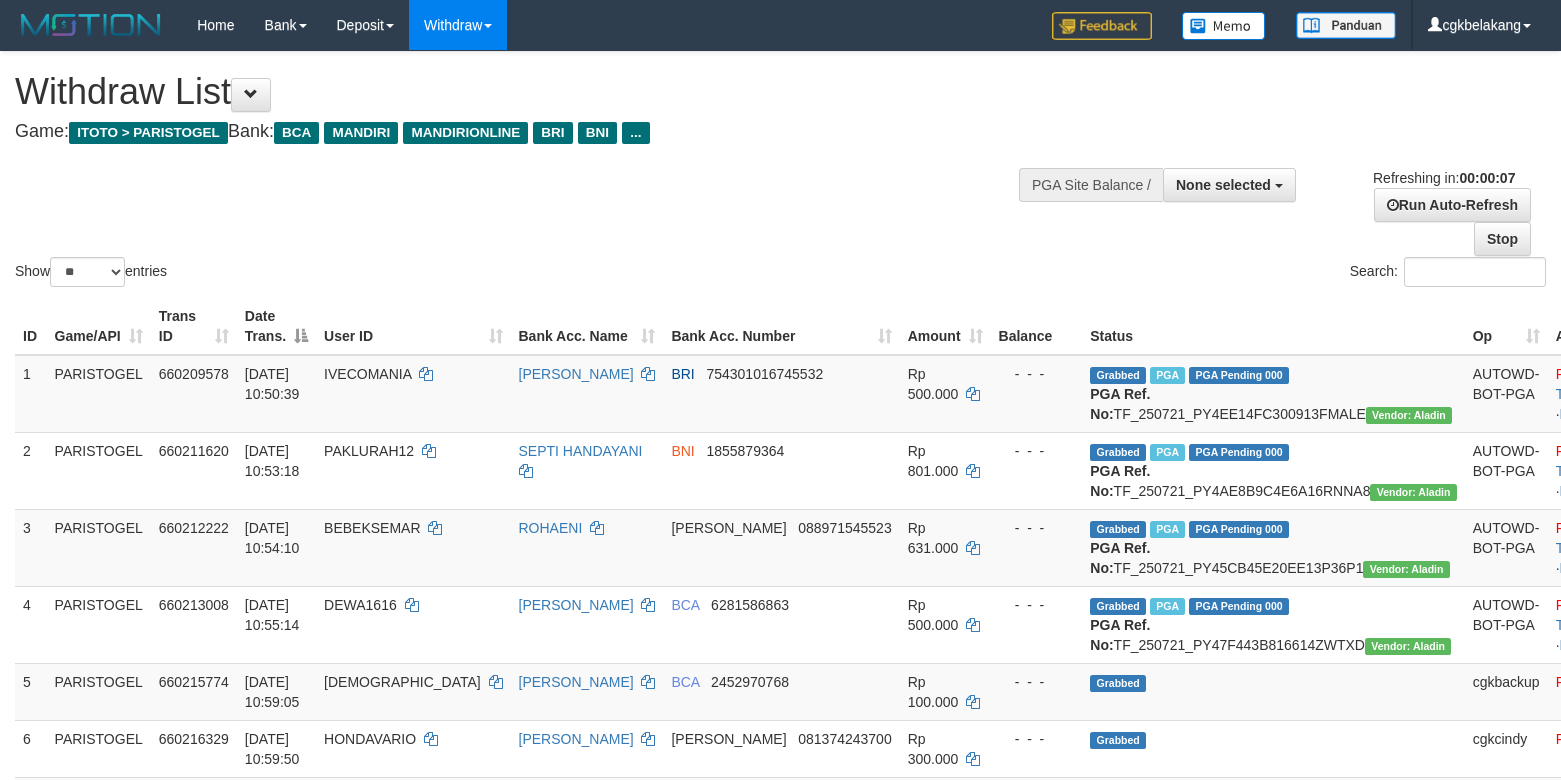 select 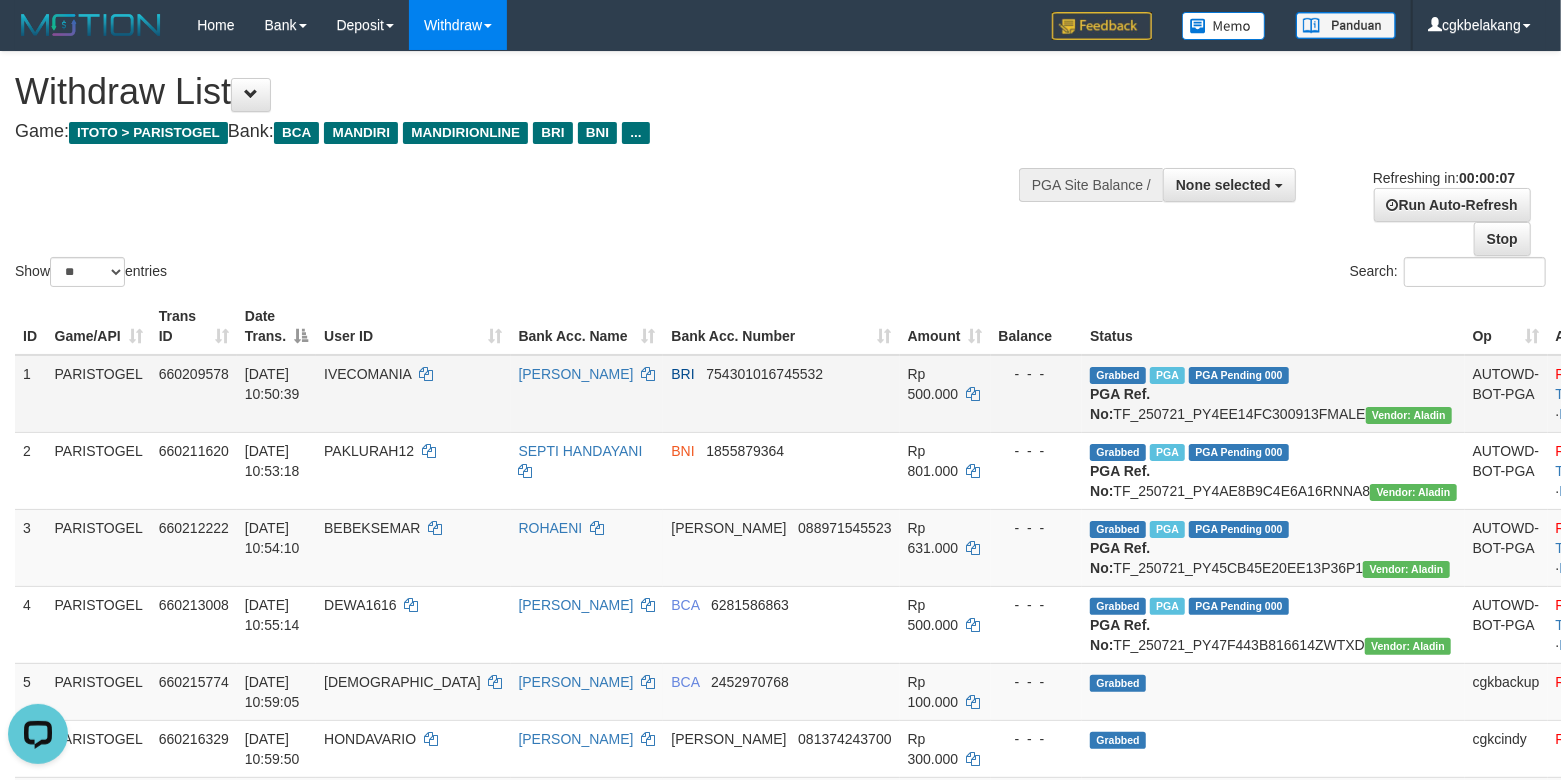 scroll, scrollTop: 0, scrollLeft: 0, axis: both 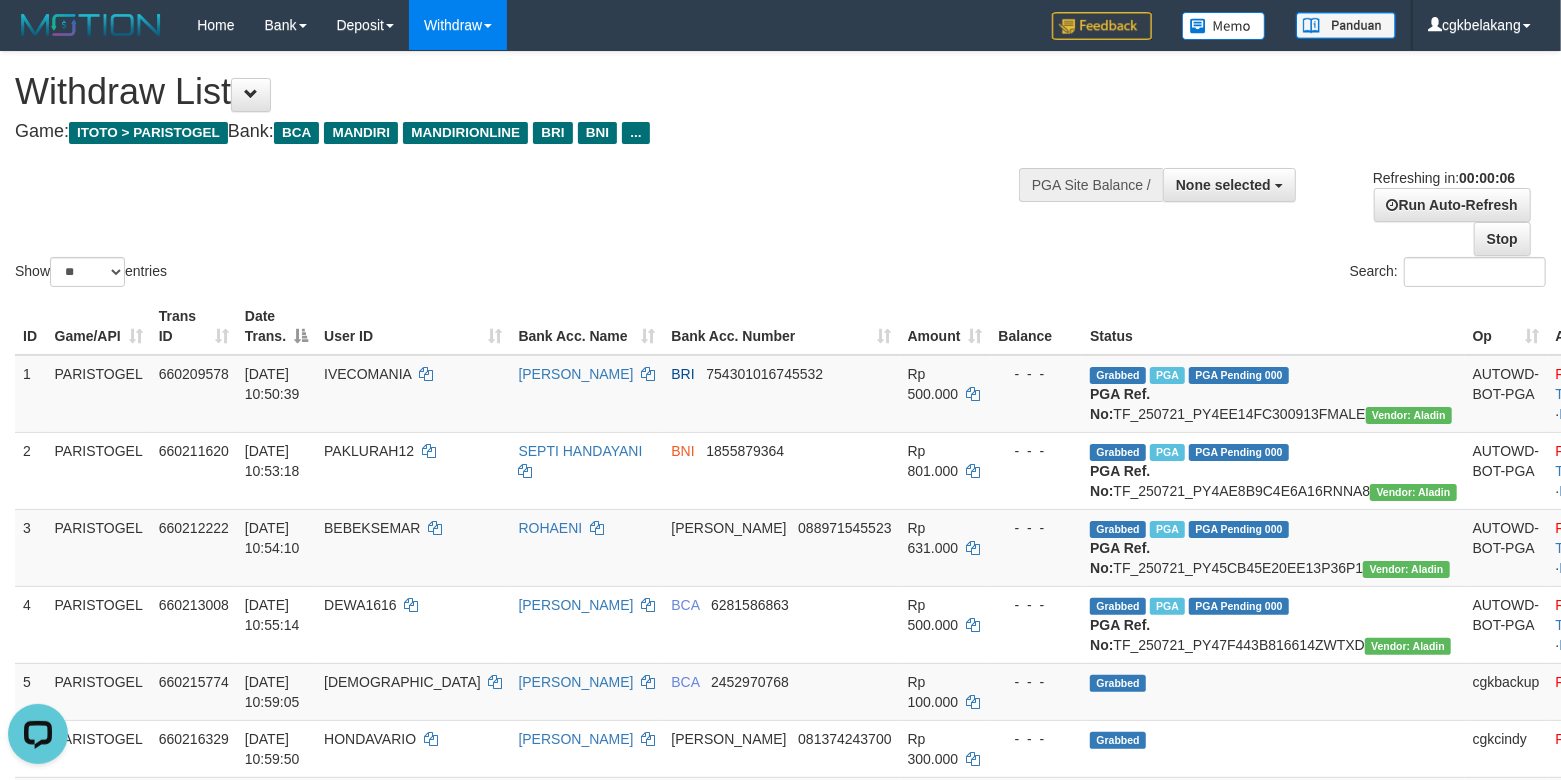 click on "Show  ** ** ** ***  entries Search:" at bounding box center [780, 171] 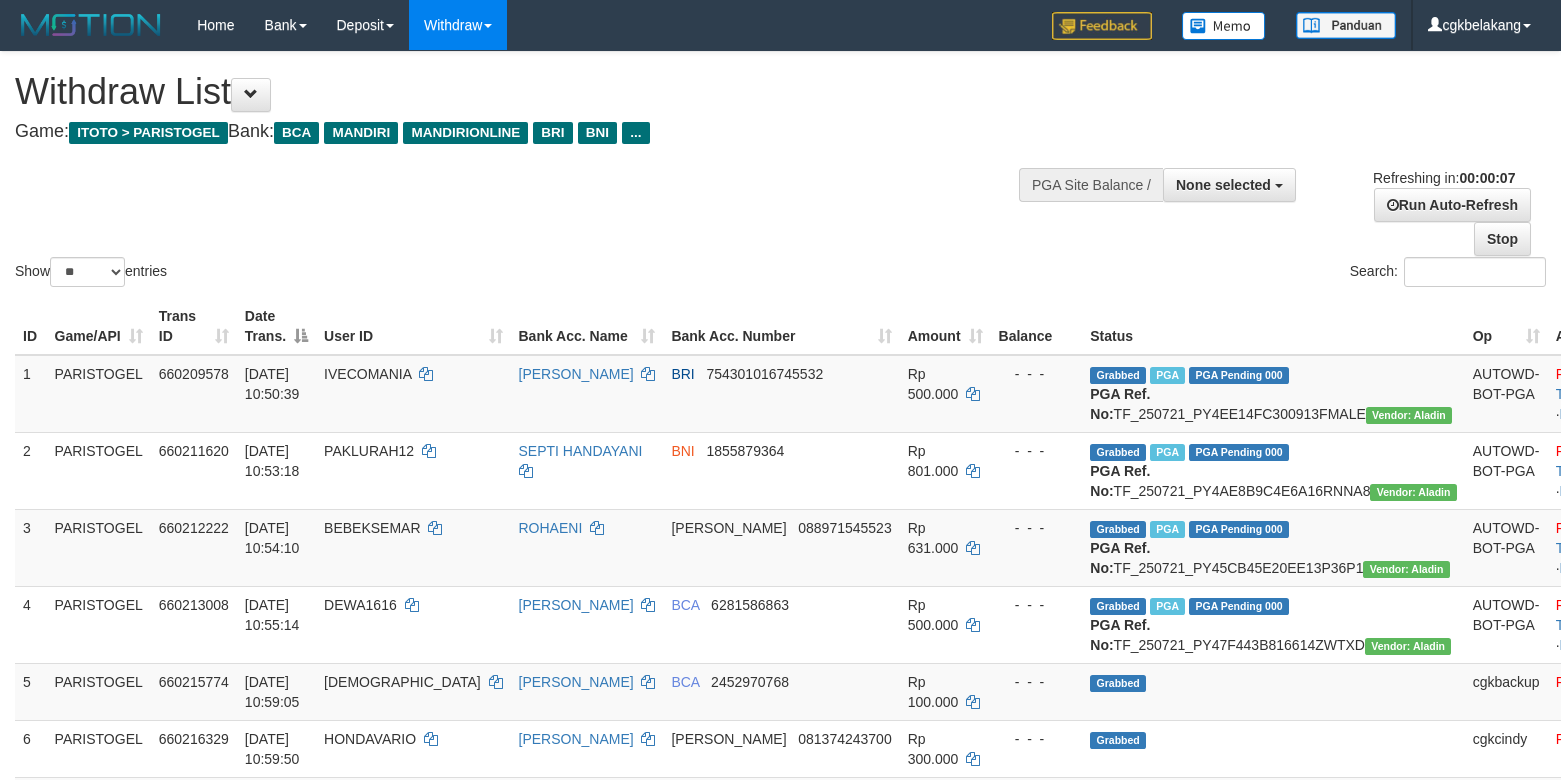 select 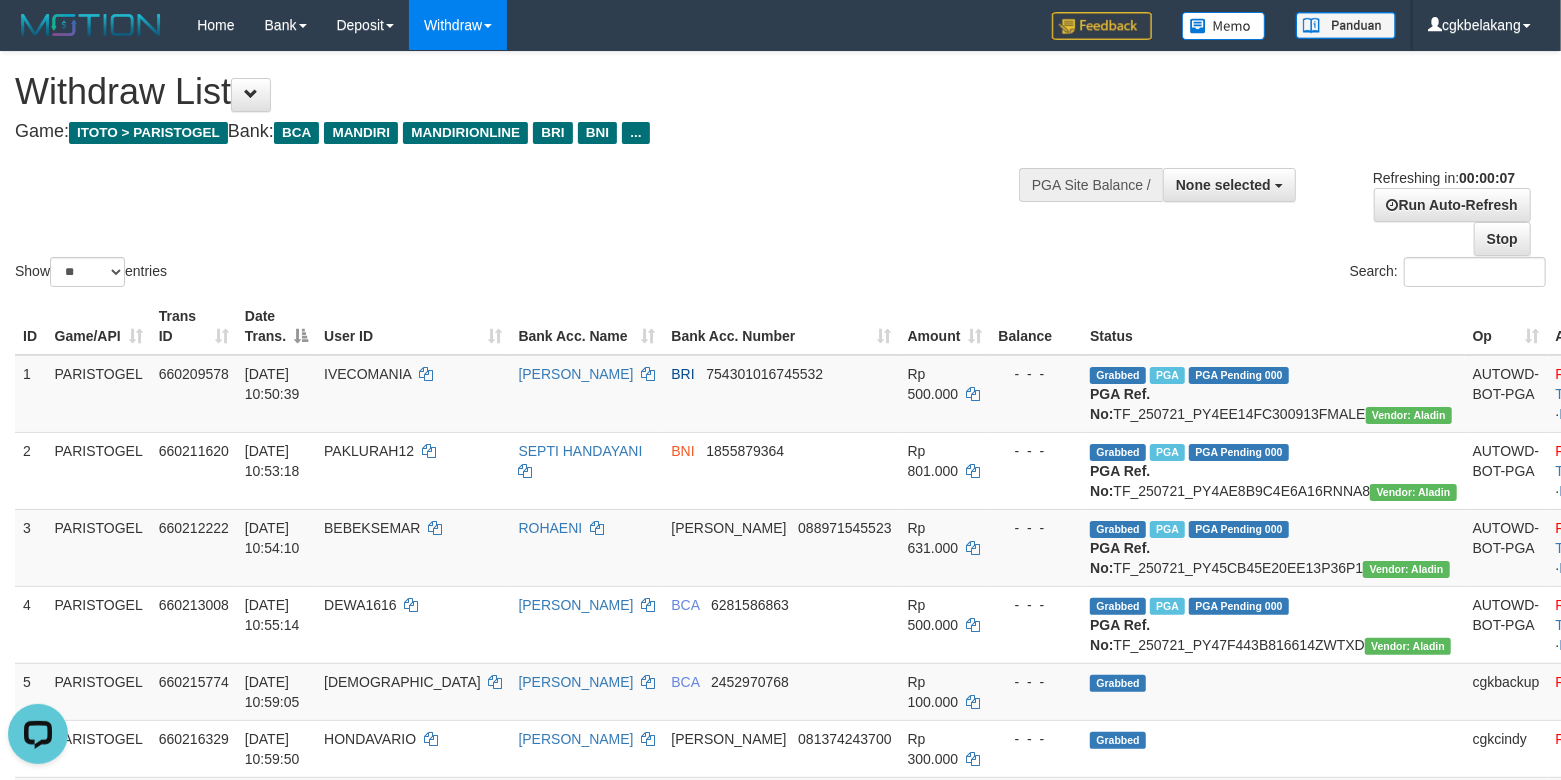 scroll, scrollTop: 0, scrollLeft: 0, axis: both 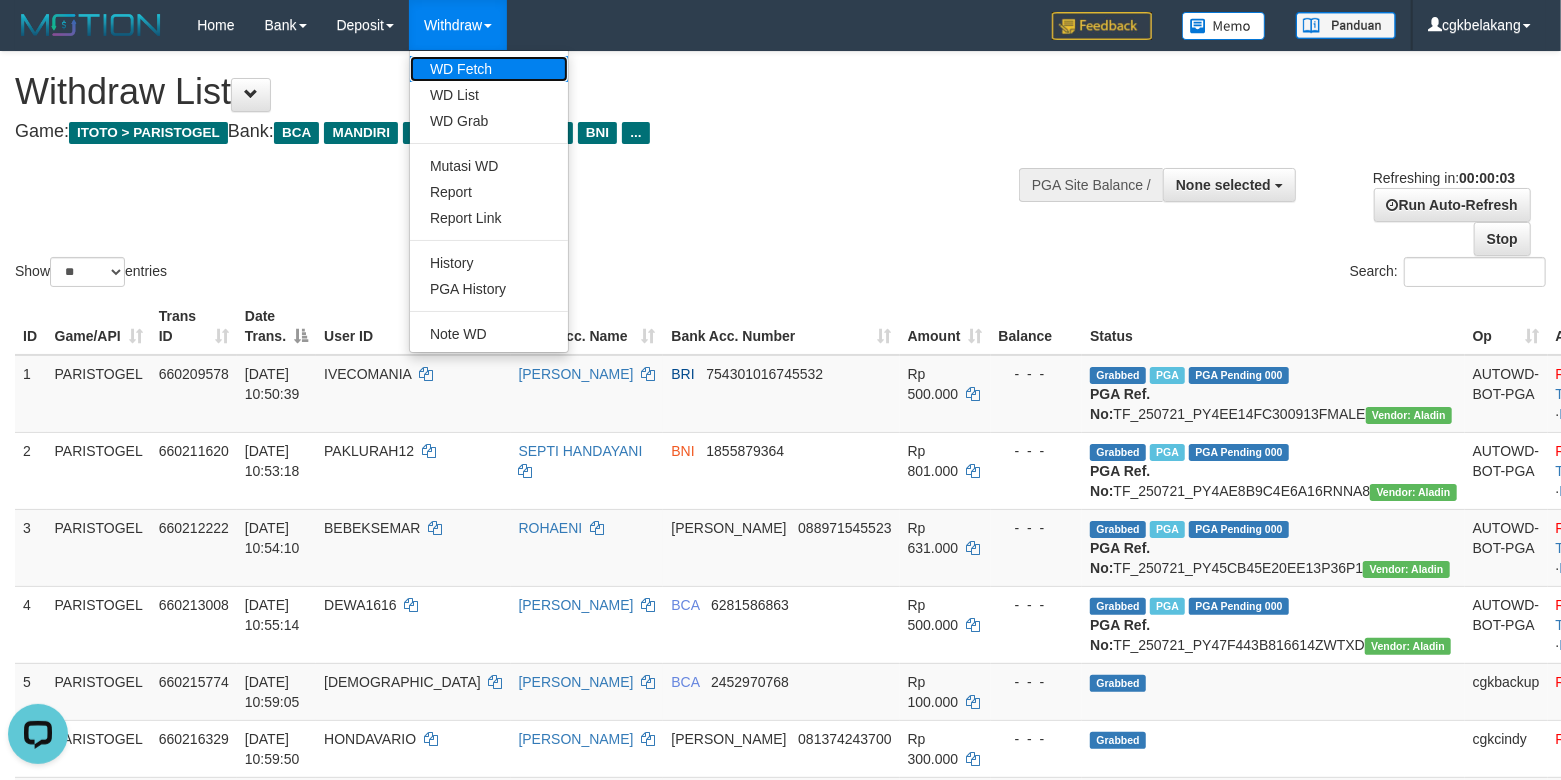 click on "WD Fetch" at bounding box center (489, 69) 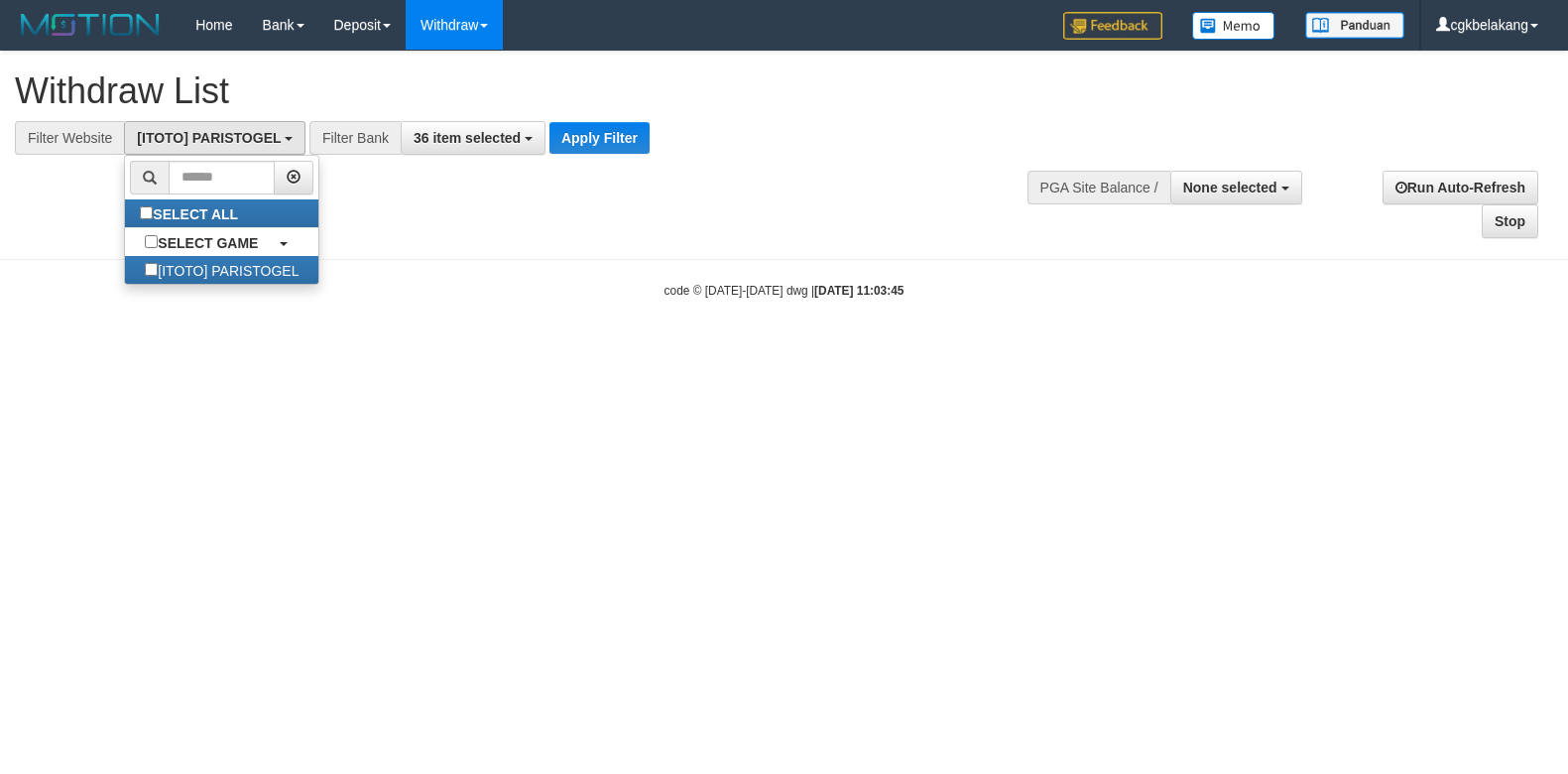 select 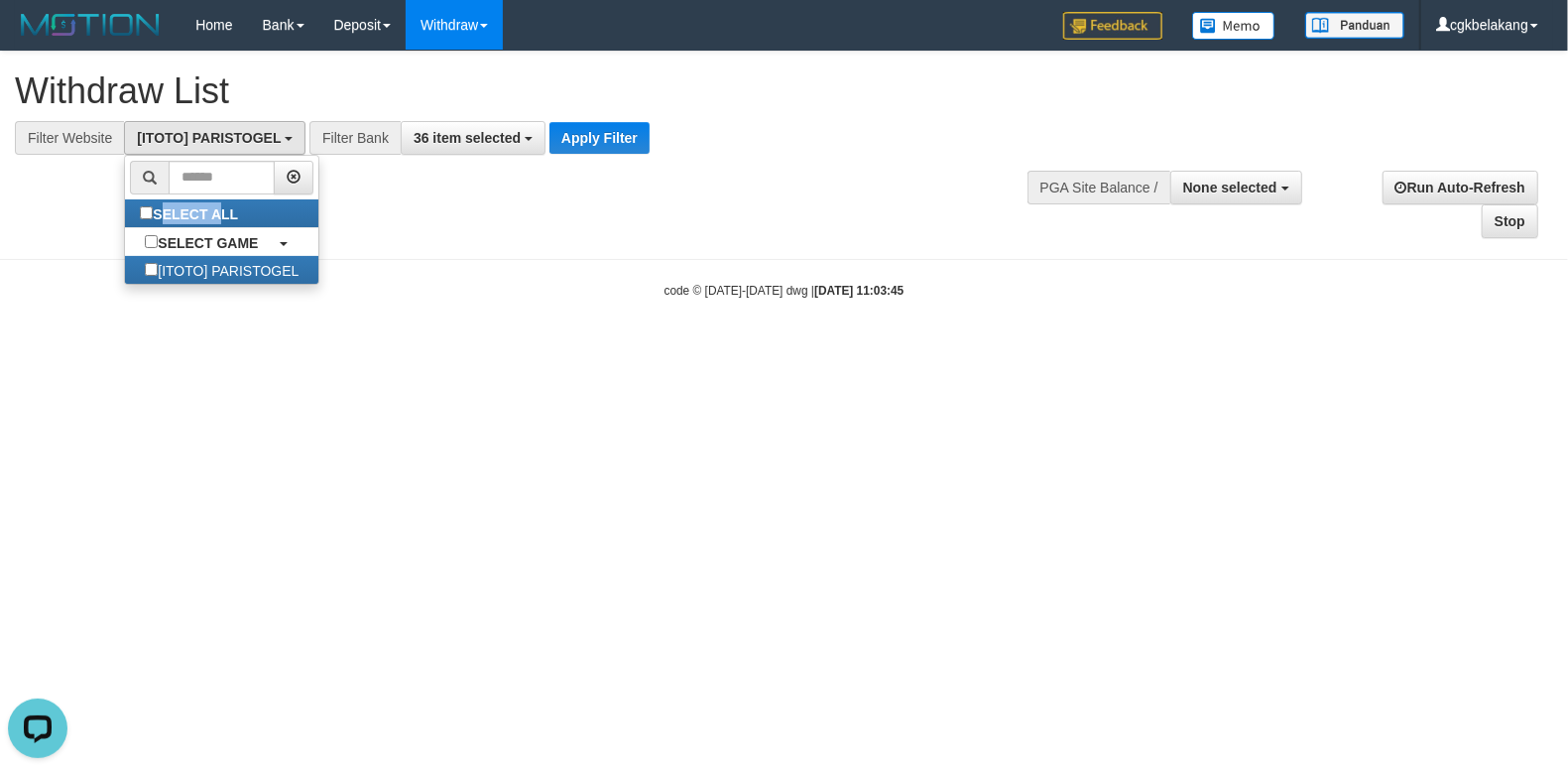scroll, scrollTop: 0, scrollLeft: 0, axis: both 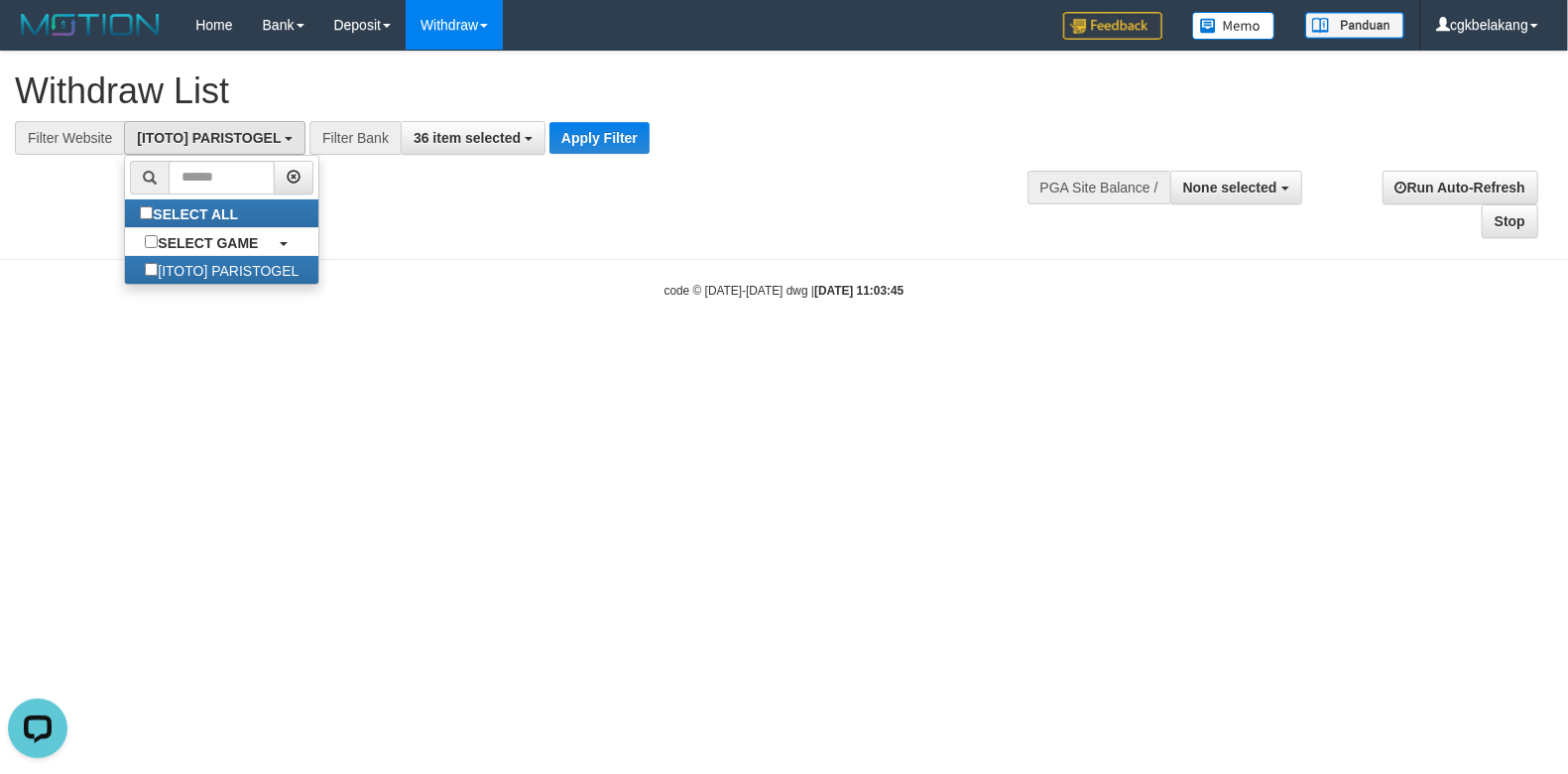 click on "**********" at bounding box center [433, 138] 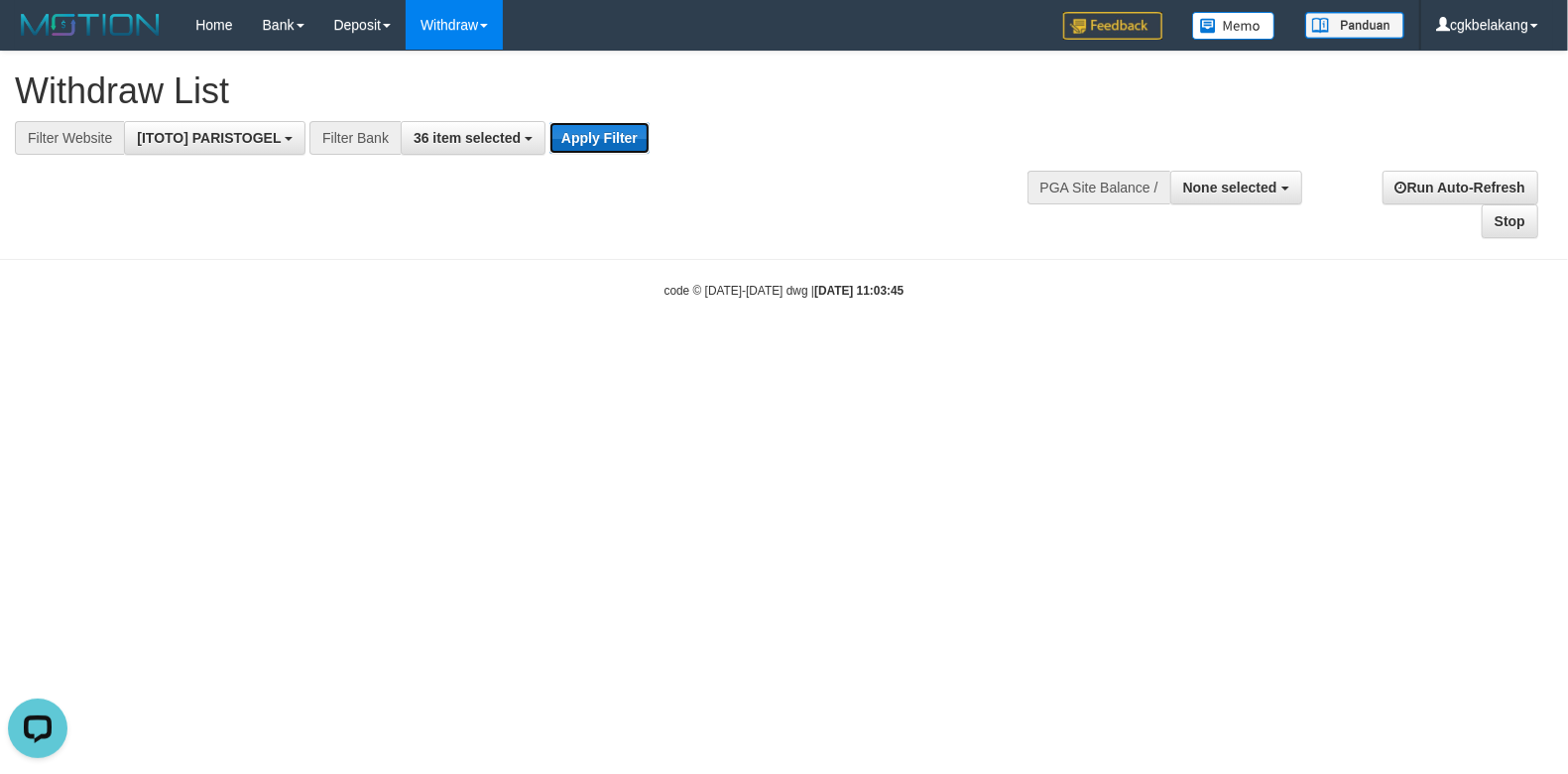 click on "Apply Filter" at bounding box center (599, 138) 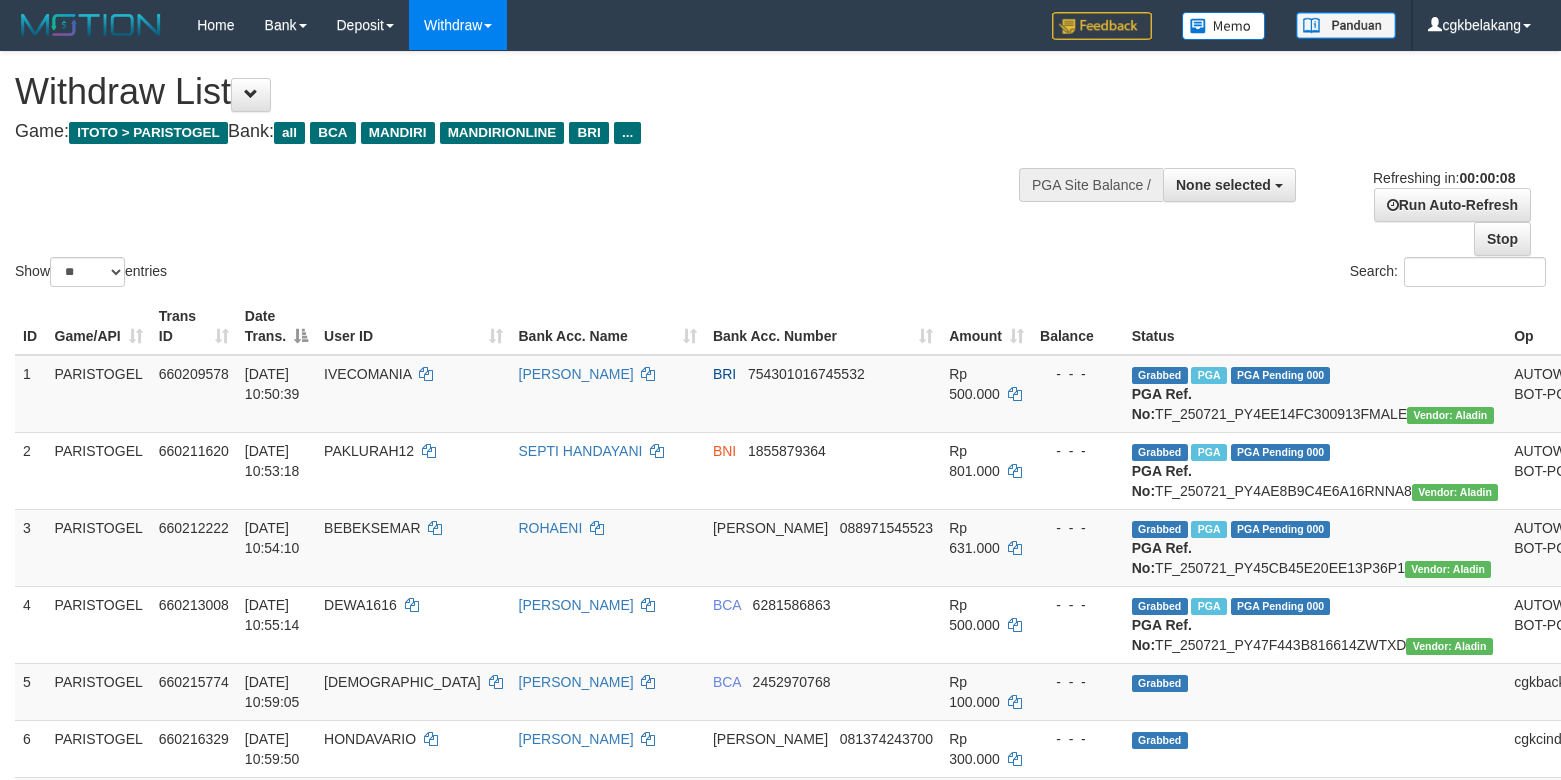 select 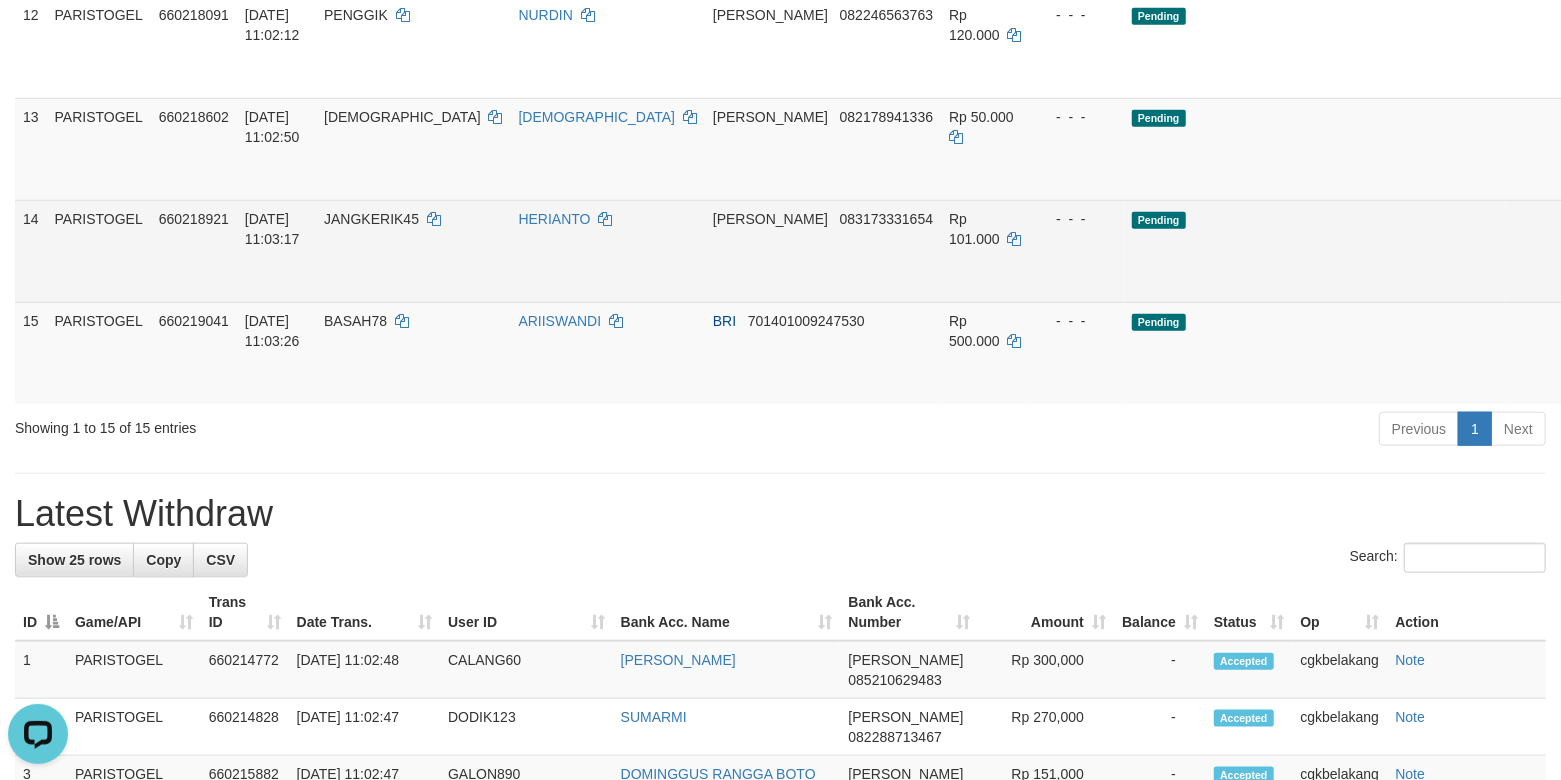 scroll, scrollTop: 0, scrollLeft: 0, axis: both 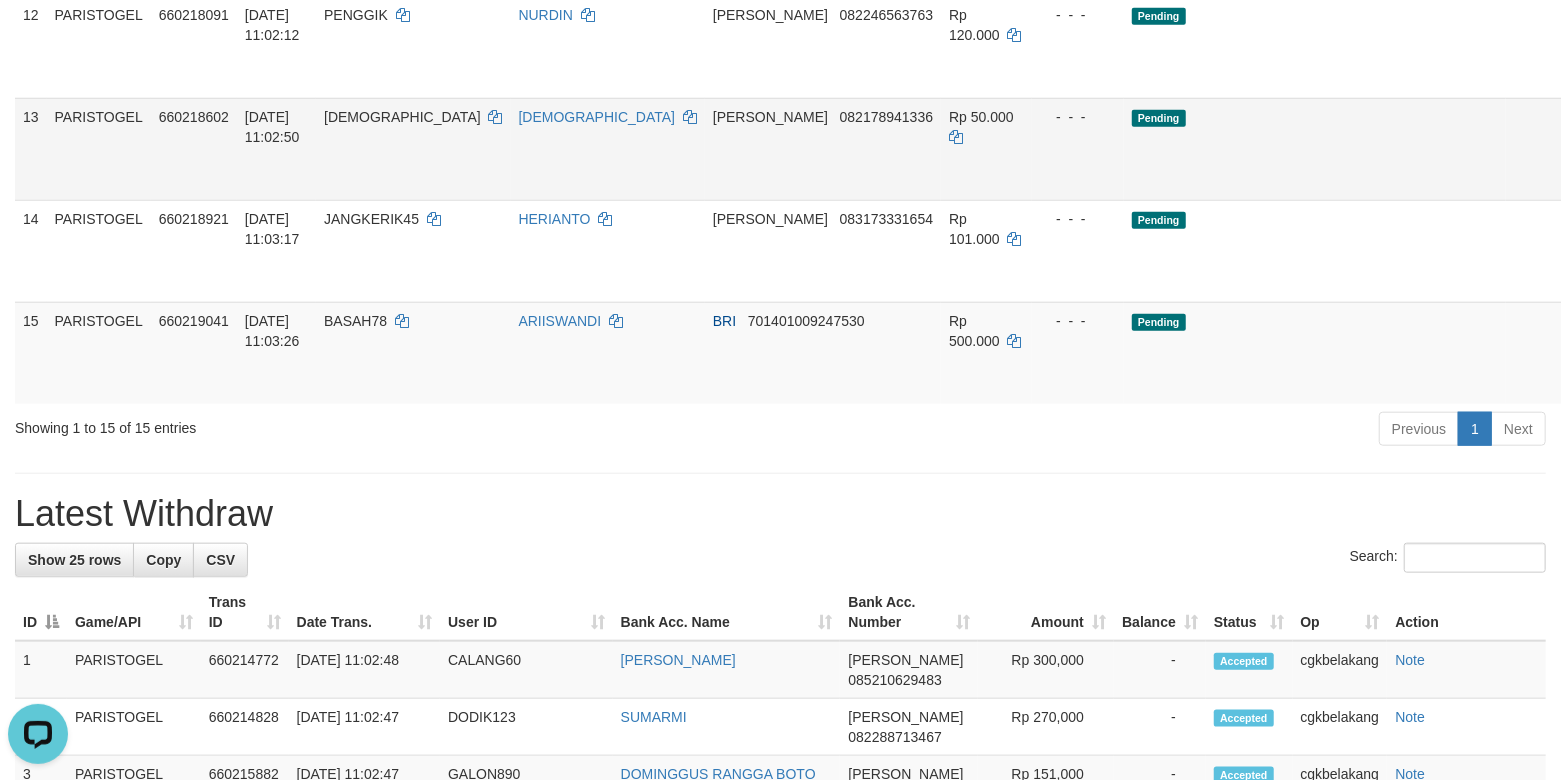 click on "Allow Grab" at bounding box center (1613, 127) 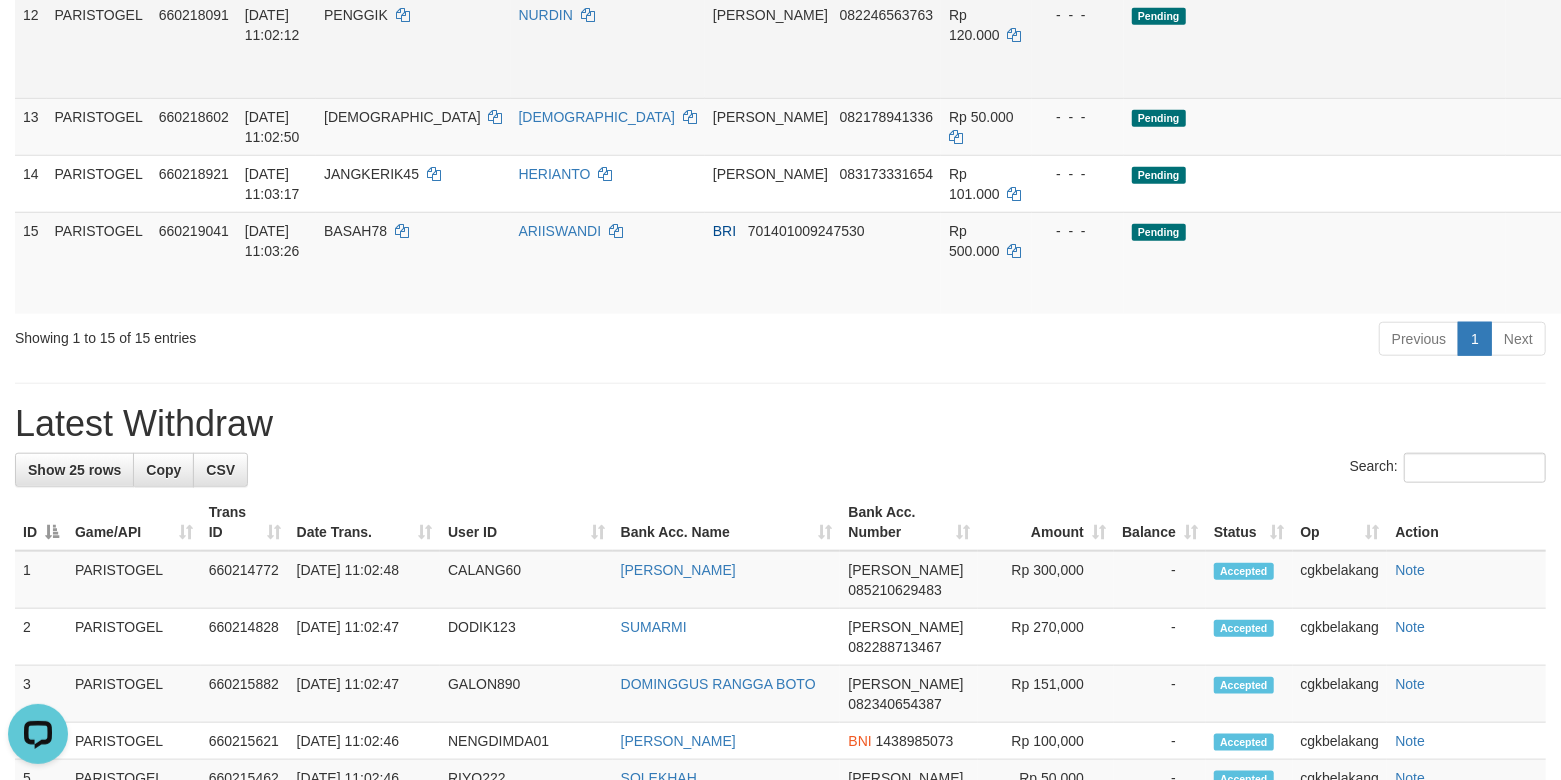 click on "Allow Grab   ·    Reject Send PGA     ·    Note" at bounding box center (1638, 47) 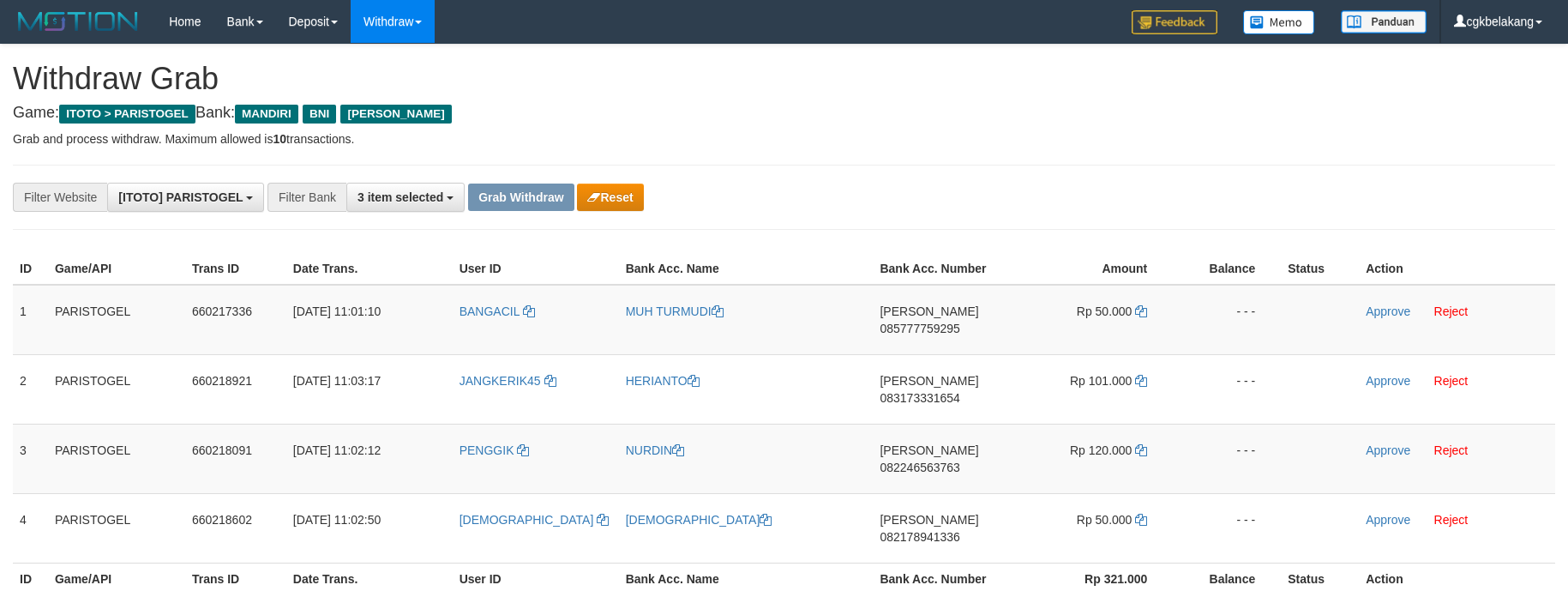 scroll, scrollTop: 0, scrollLeft: 0, axis: both 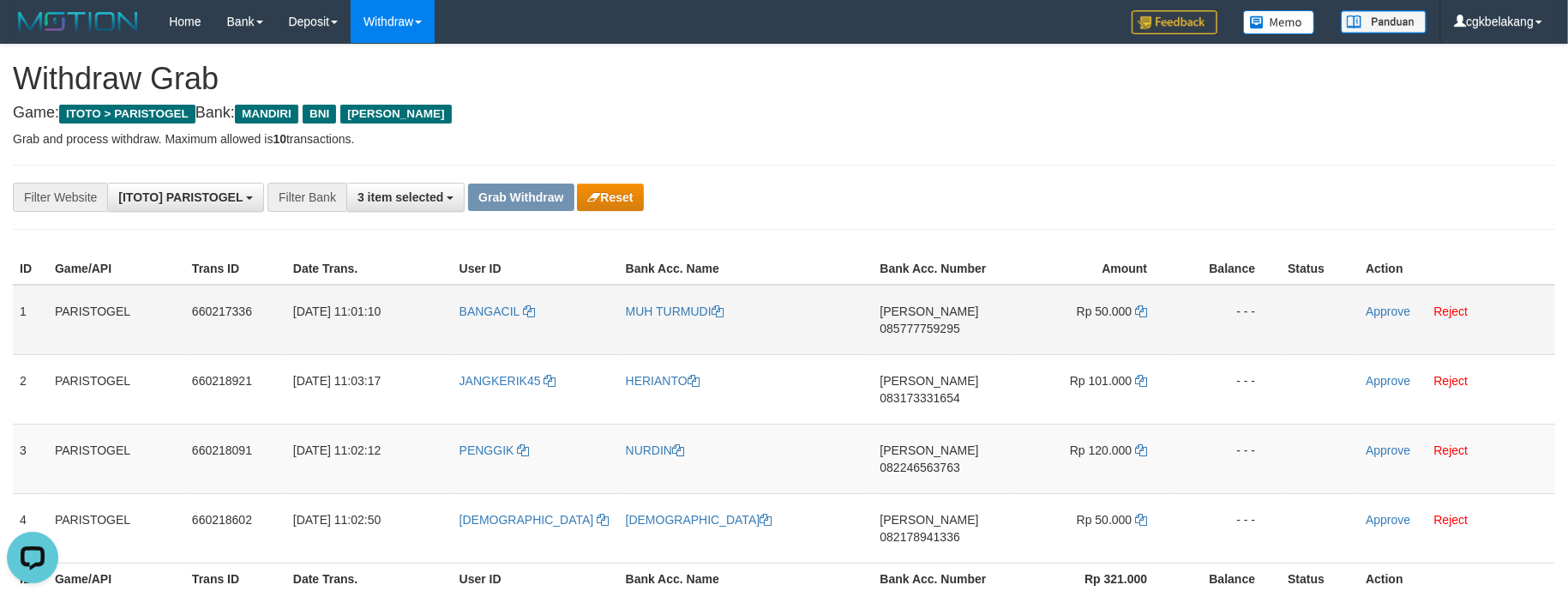 click on "MUH TURMUDI" at bounding box center [746, 320] 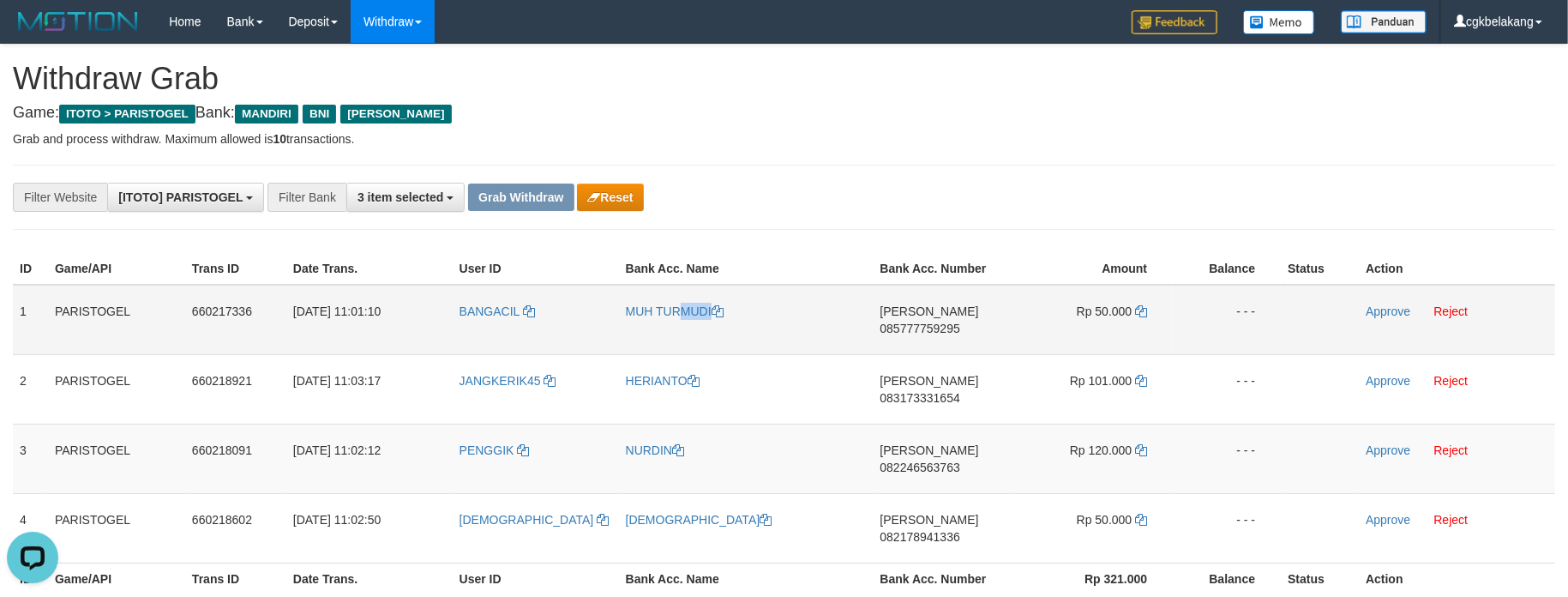 click on "MUH TURMUDI" at bounding box center (746, 320) 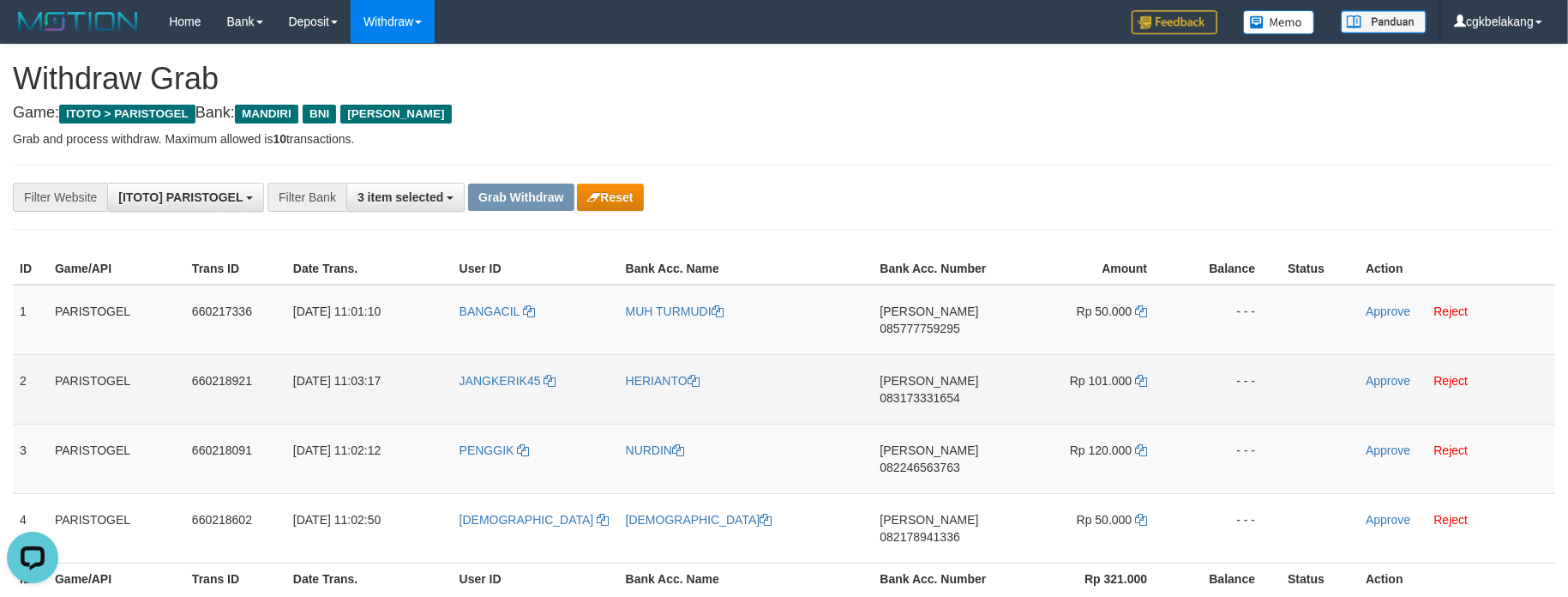 click on "JANGKERIK45" at bounding box center [536, 389] 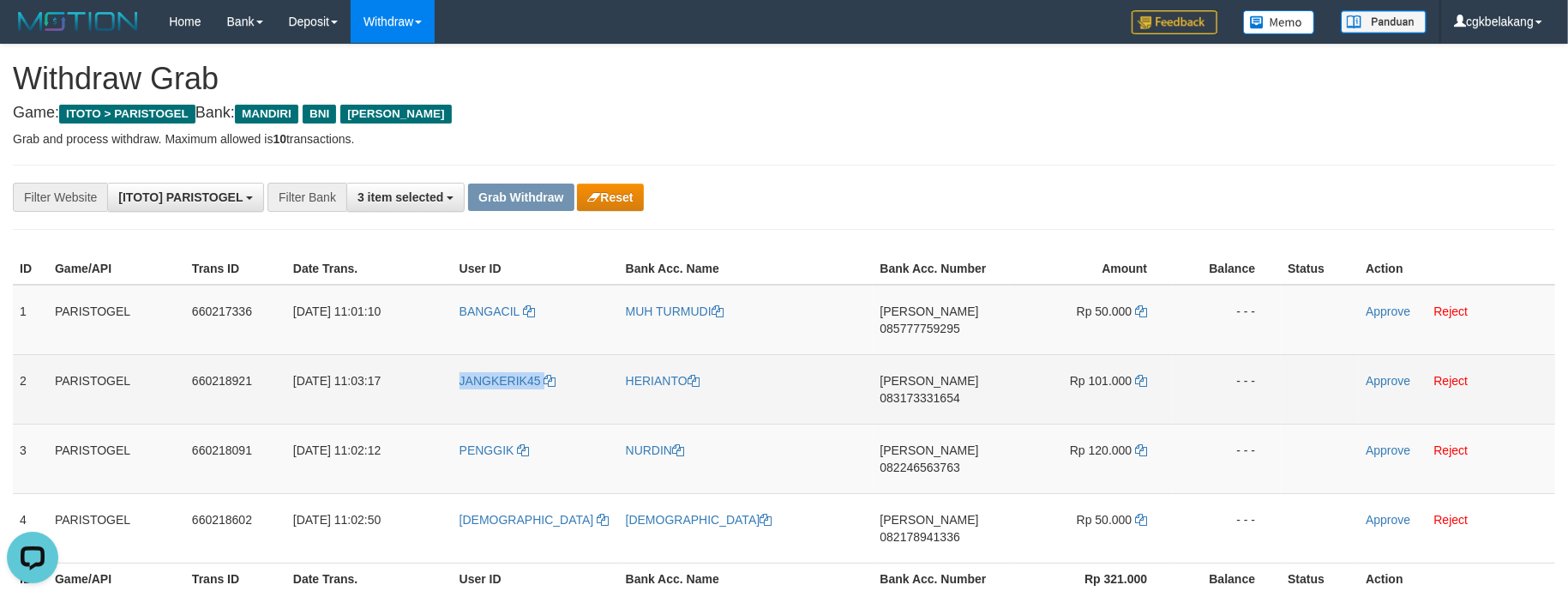 copy on "JANGKERIK45" 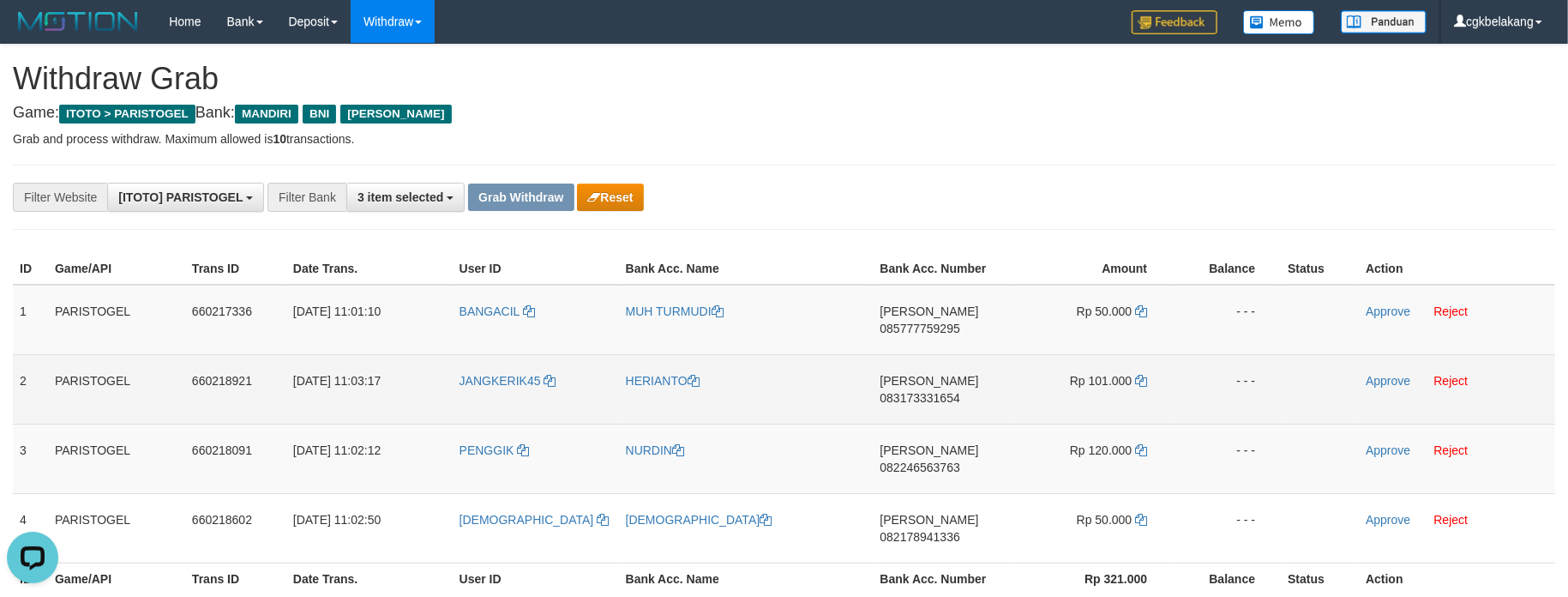 click on "HERIANTO" at bounding box center [746, 389] 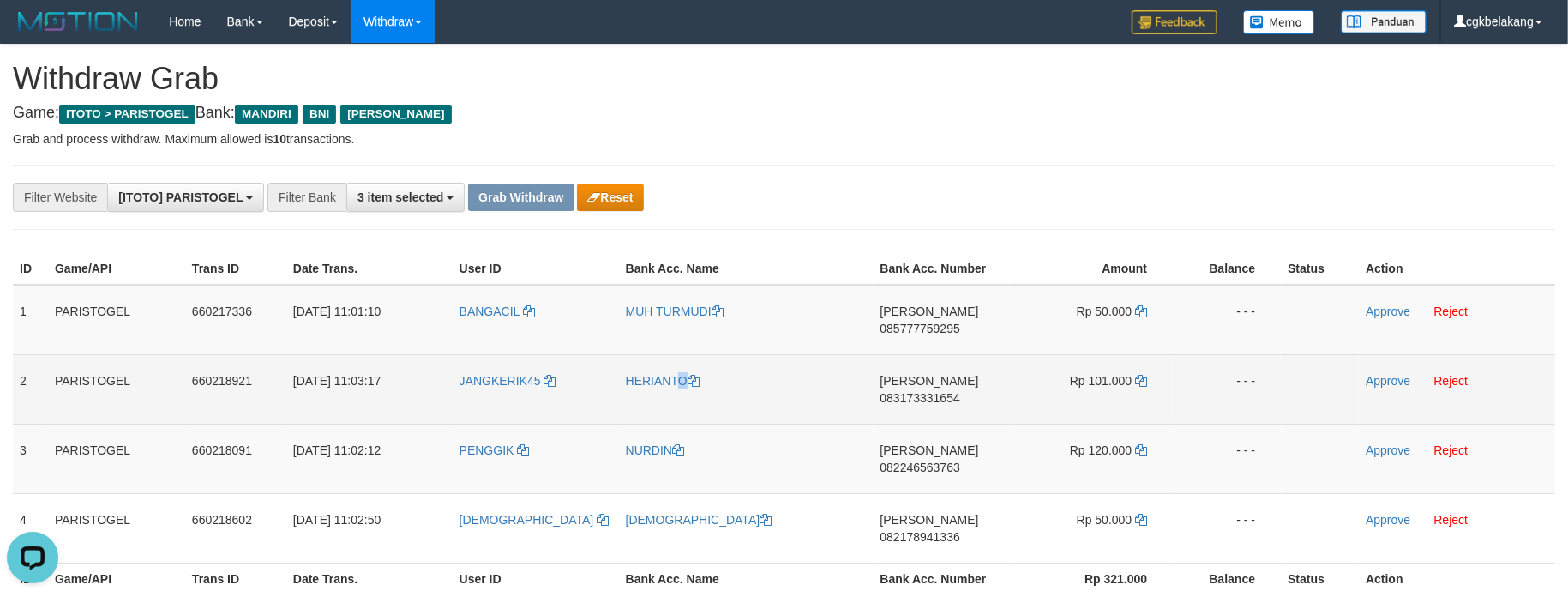 click on "HERIANTO" at bounding box center [746, 389] 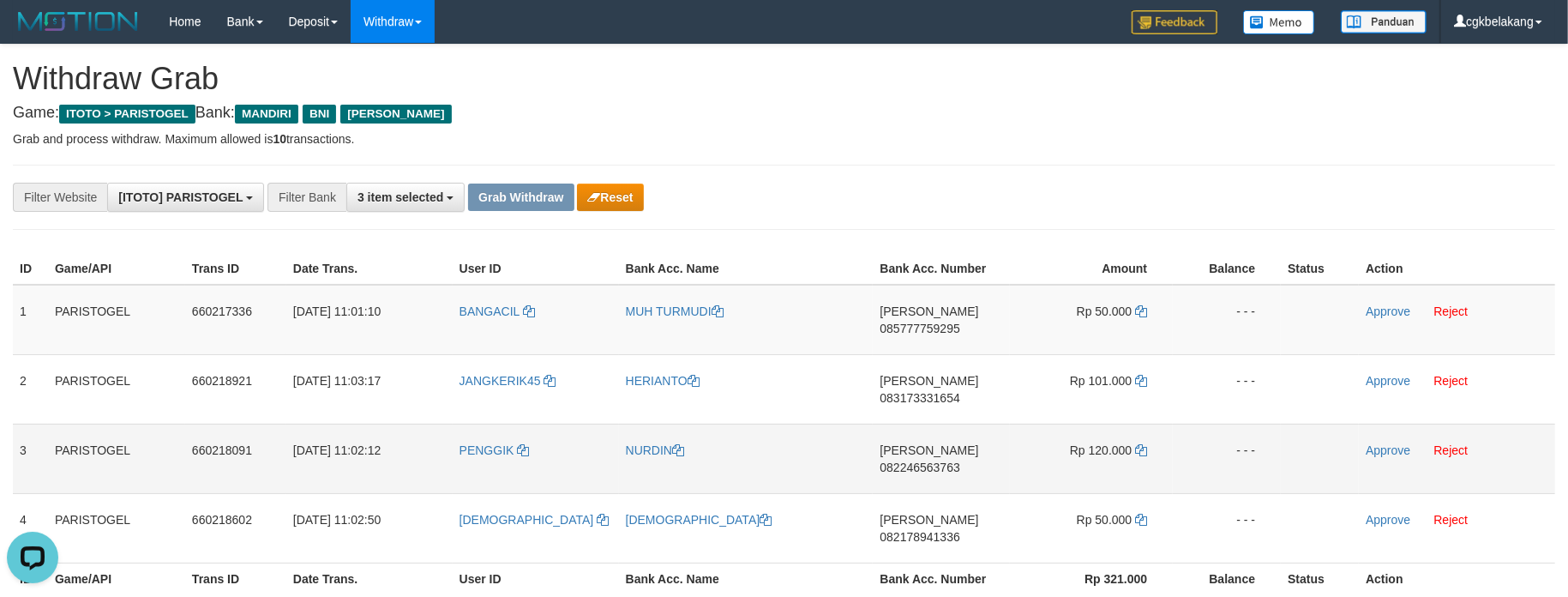 click on "PENGGIK" at bounding box center (536, 458) 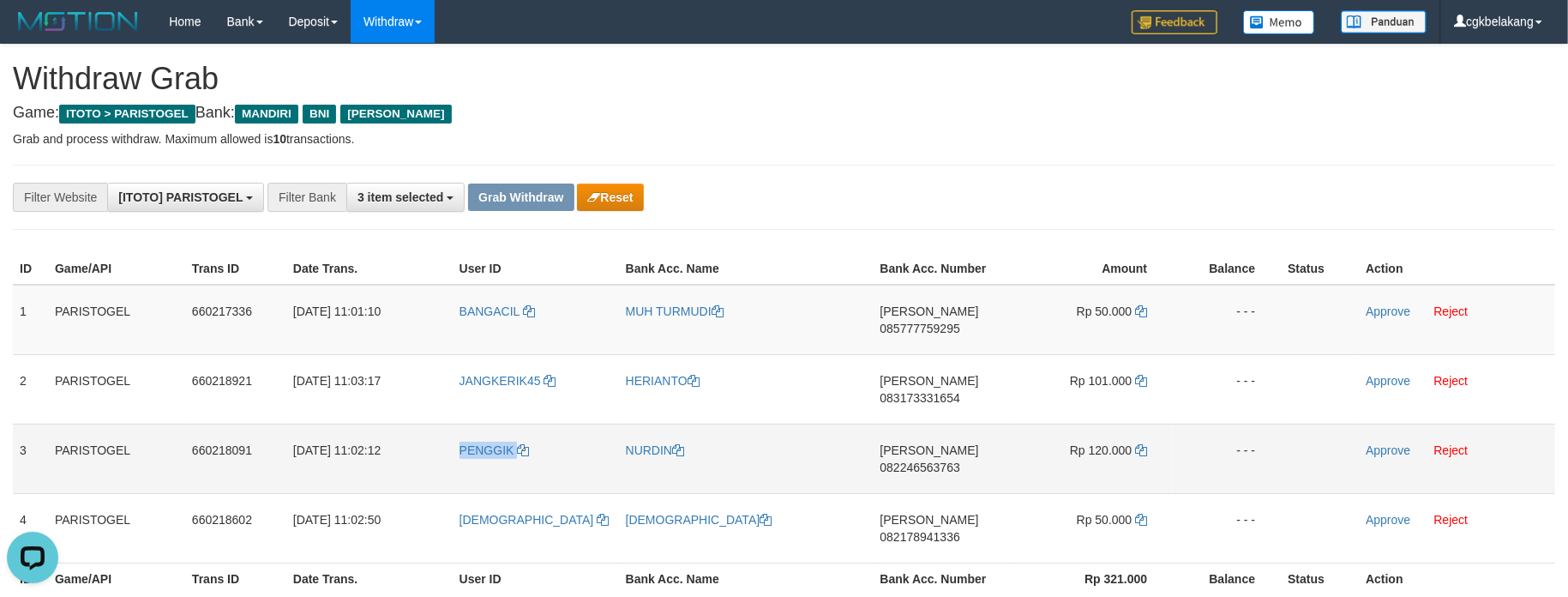 click on "PENGGIK" at bounding box center (536, 458) 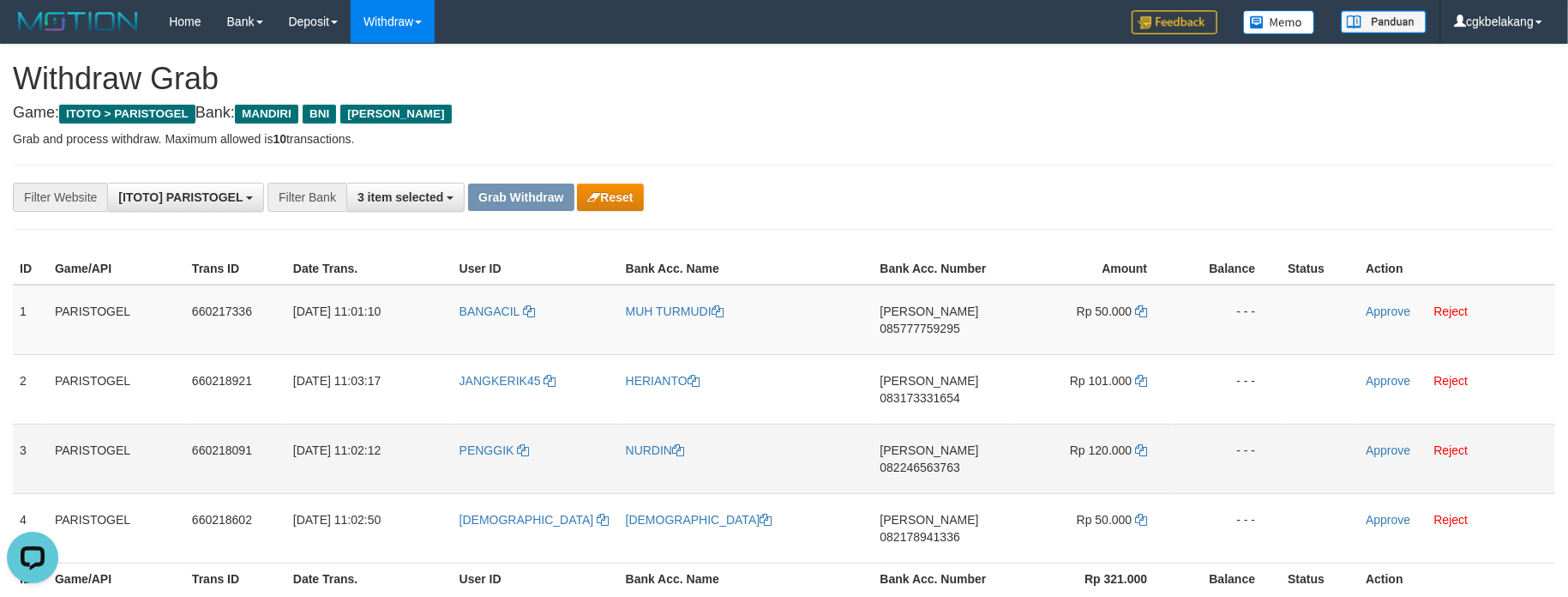 click on "NURDIN" at bounding box center (746, 458) 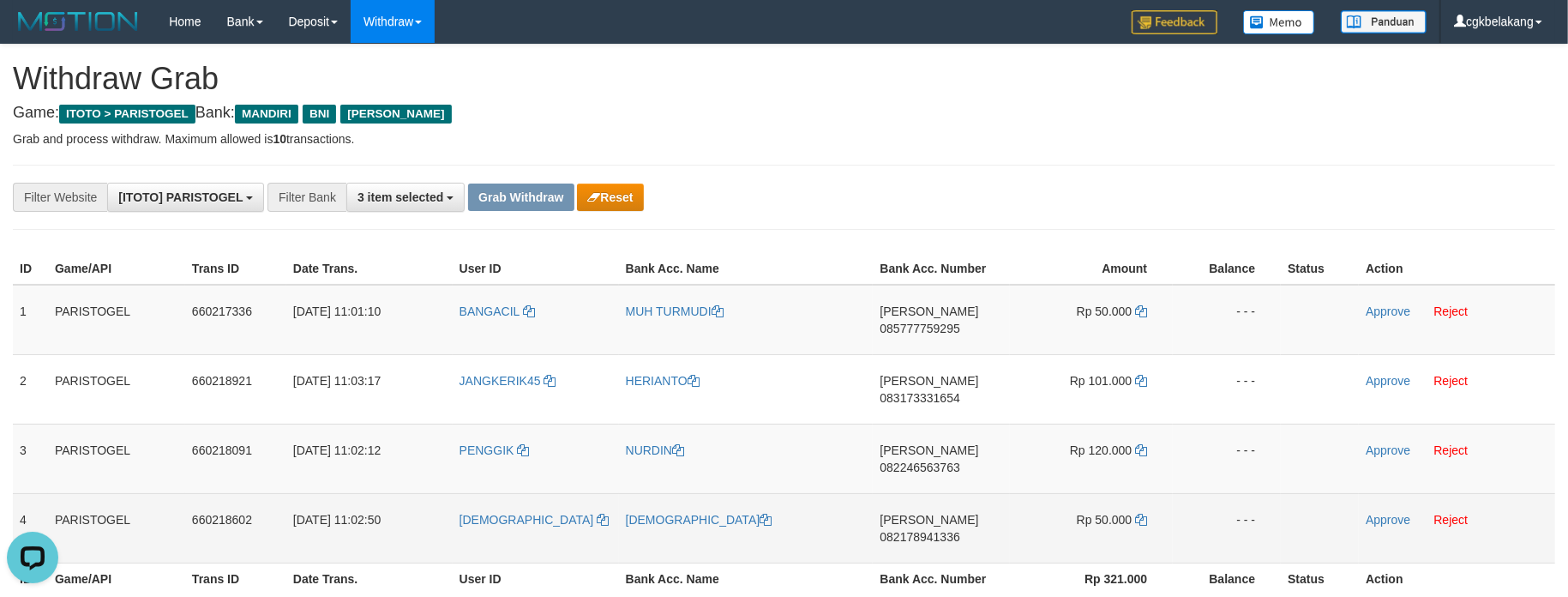 click on "[DEMOGRAPHIC_DATA]" at bounding box center (536, 528) 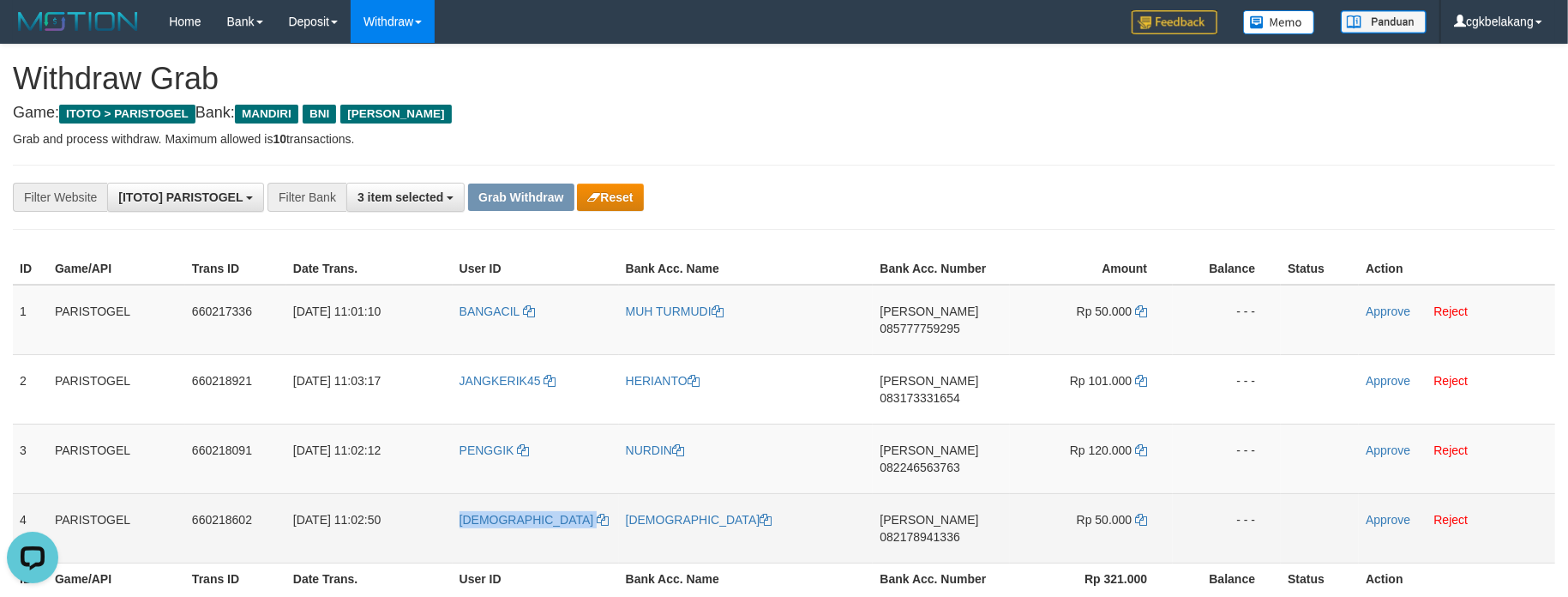copy on "[DEMOGRAPHIC_DATA]" 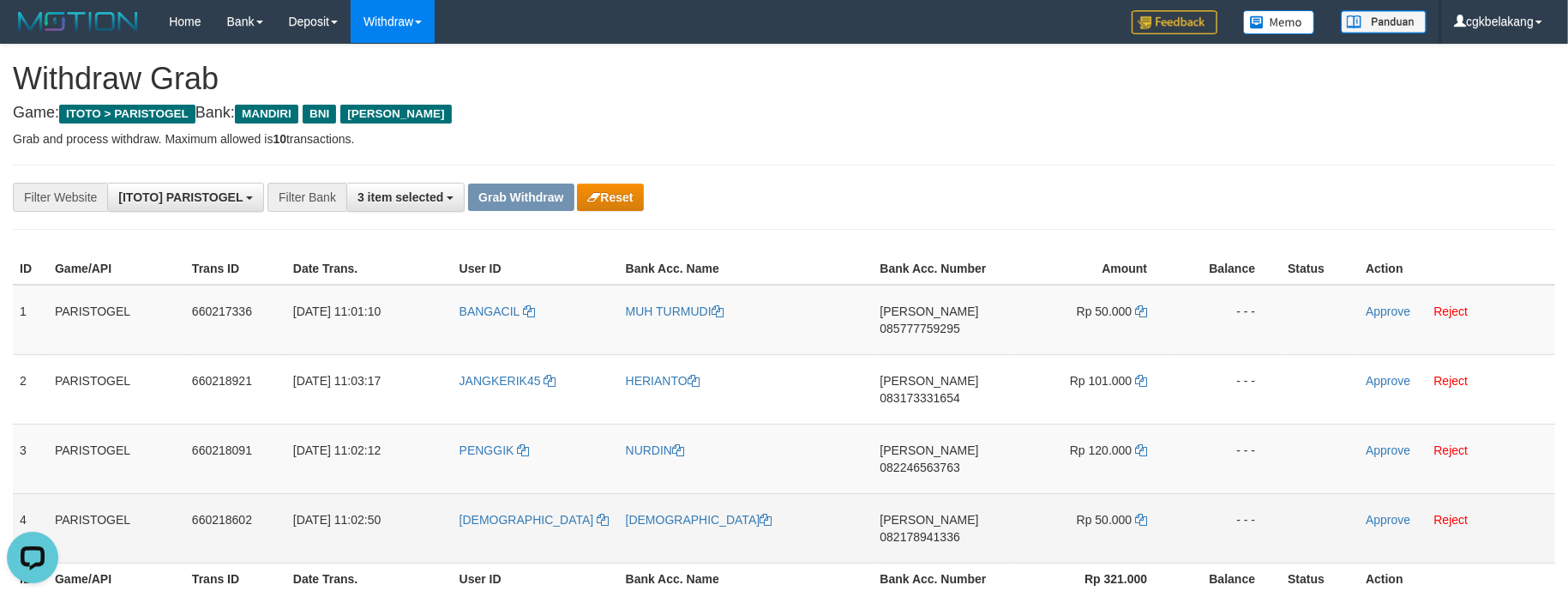 click on "[DEMOGRAPHIC_DATA]" at bounding box center (746, 528) 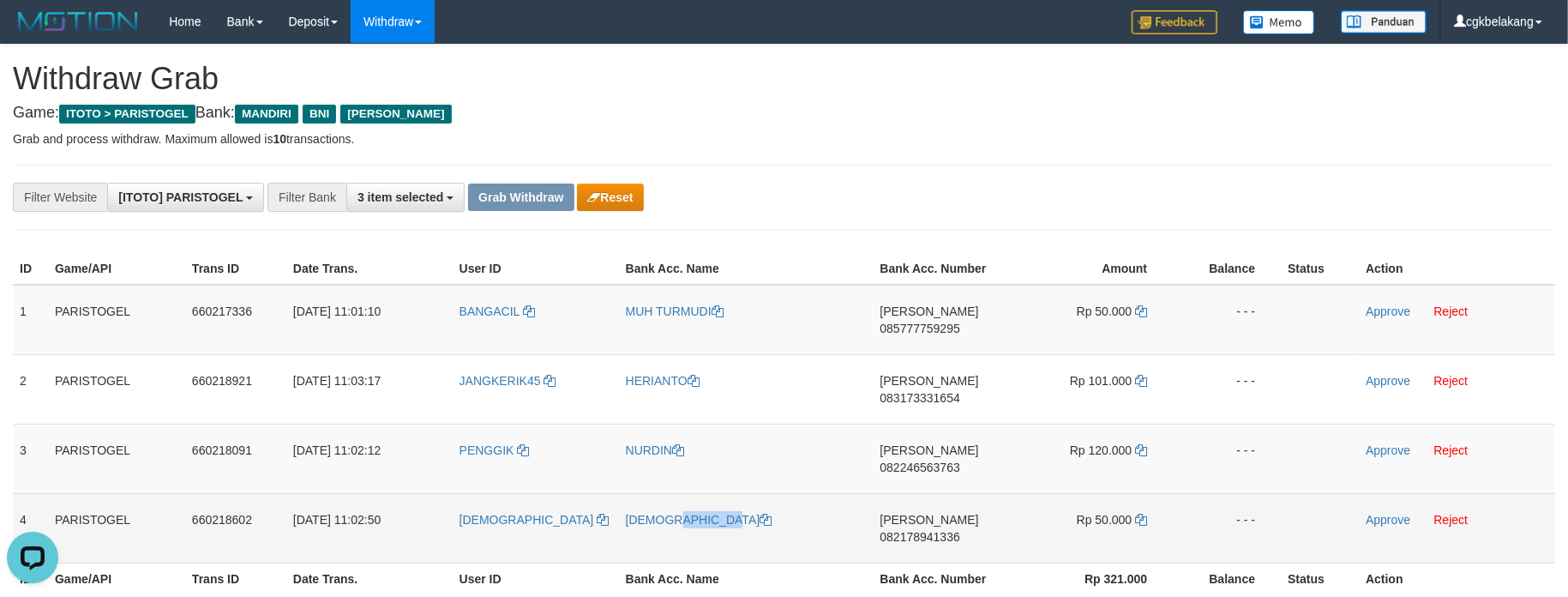 click on "[DEMOGRAPHIC_DATA]" at bounding box center [746, 528] 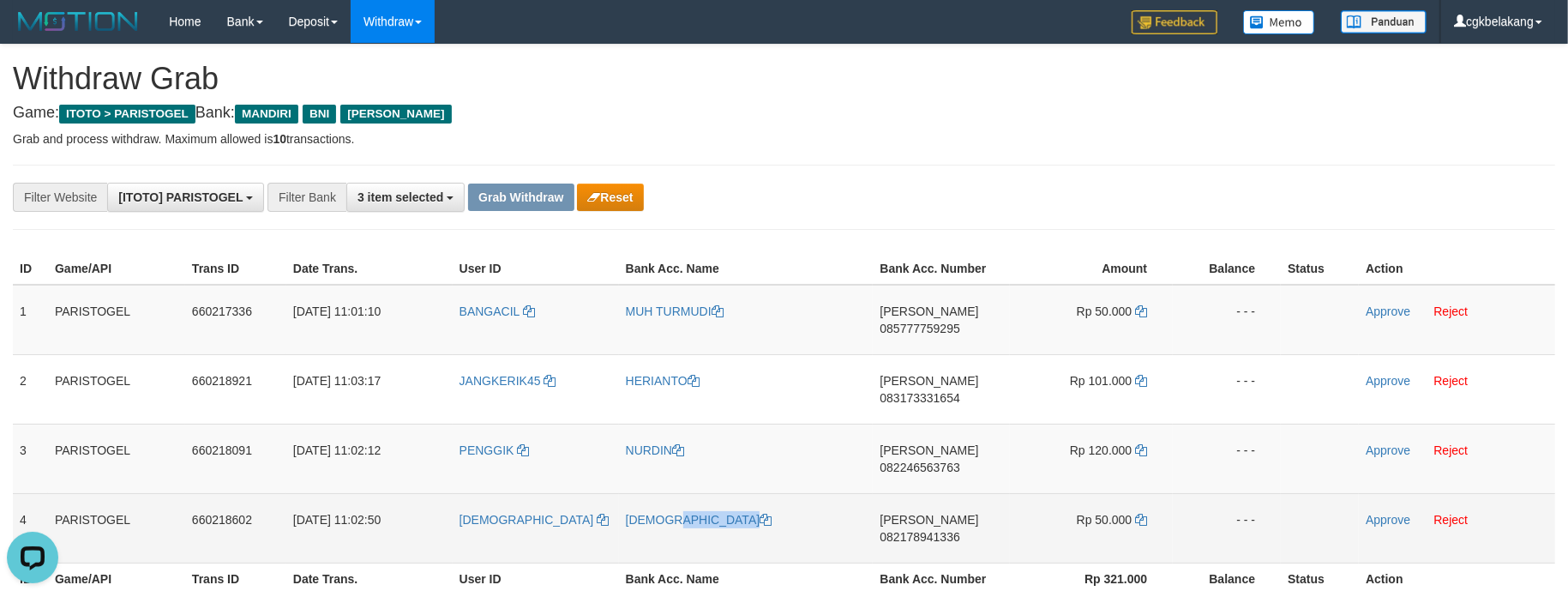 click on "[DEMOGRAPHIC_DATA]" at bounding box center [746, 528] 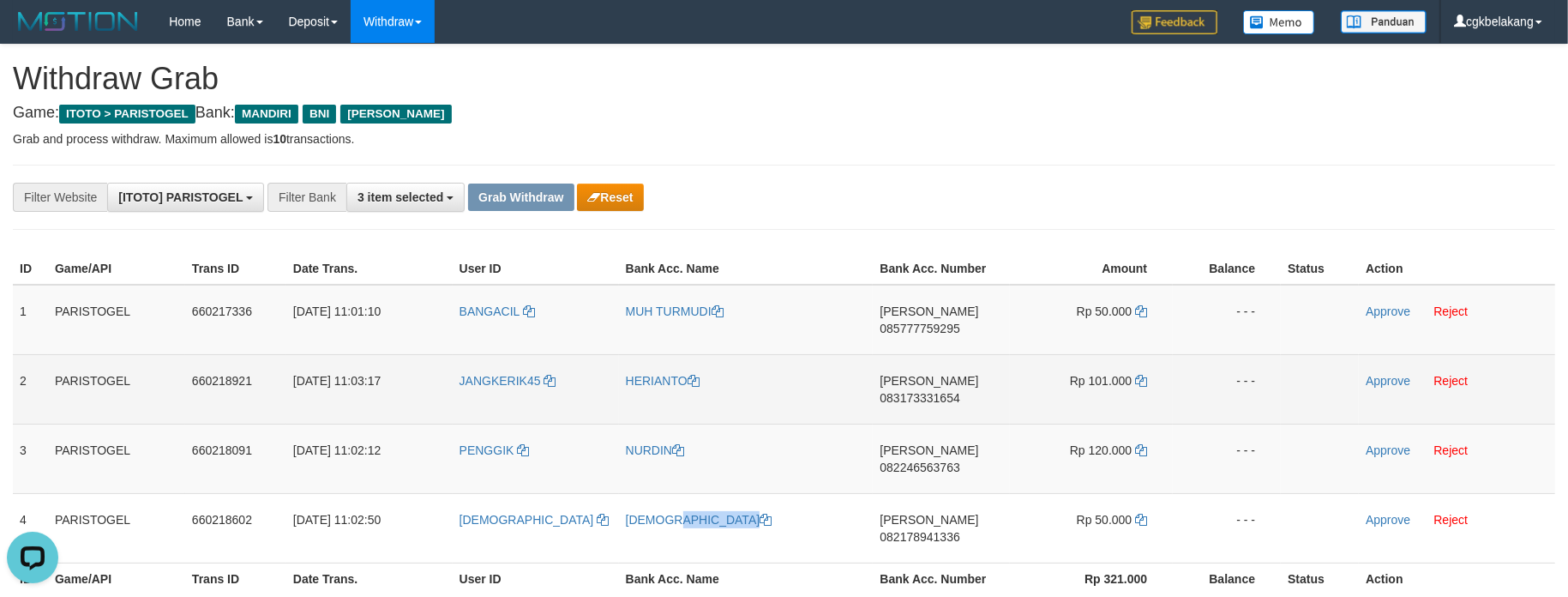 copy on "[DEMOGRAPHIC_DATA]" 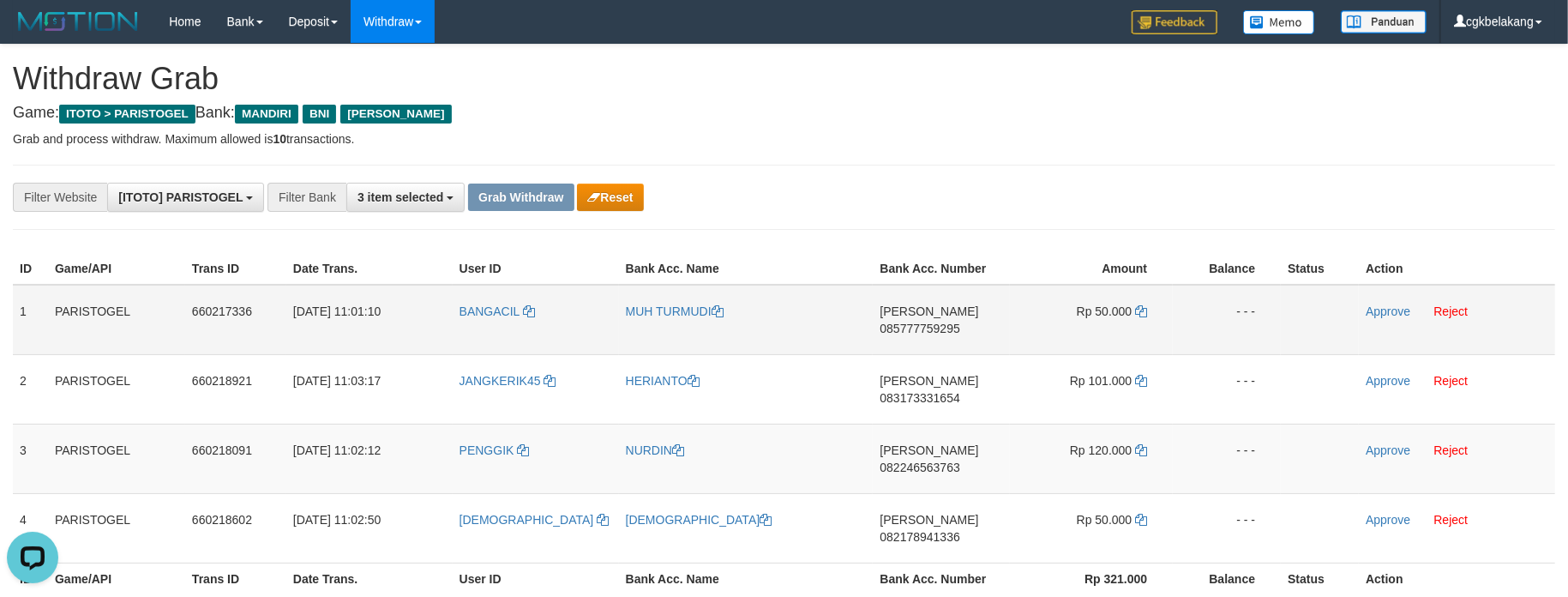 click on "DANA
085777759295" at bounding box center [941, 320] 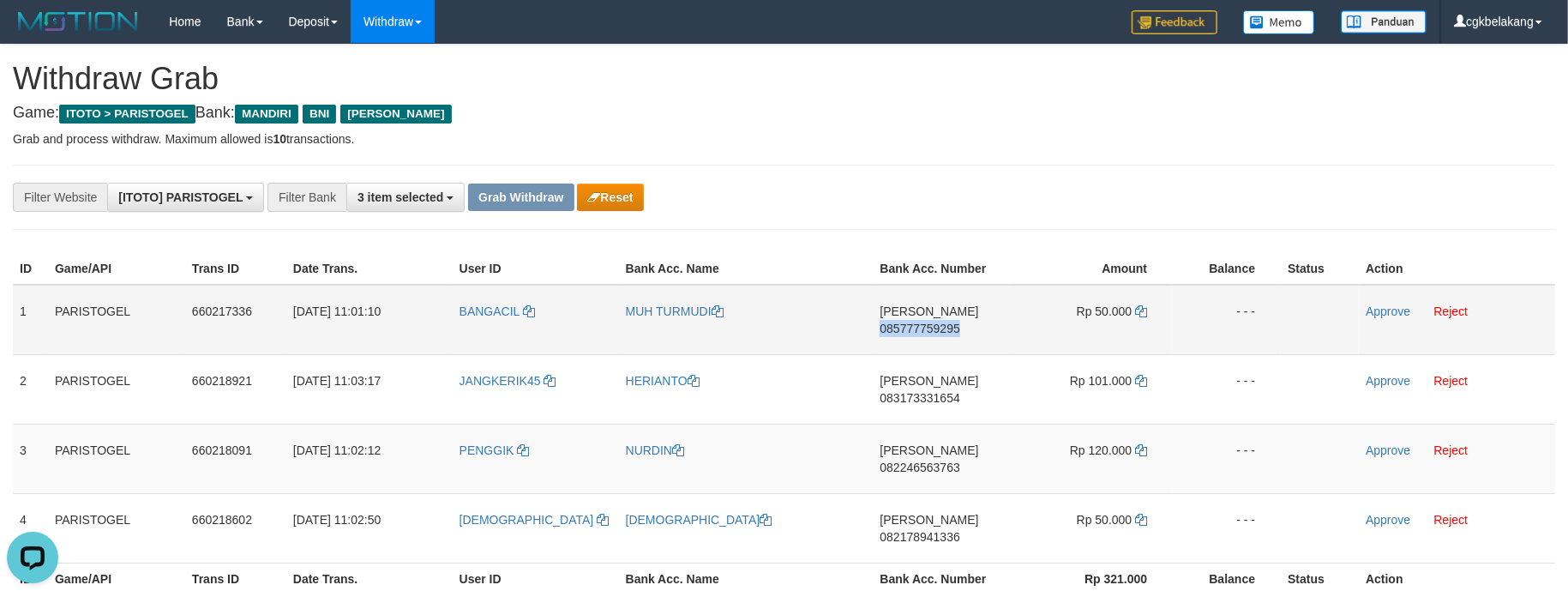 click on "DANA
085777759295" at bounding box center [941, 320] 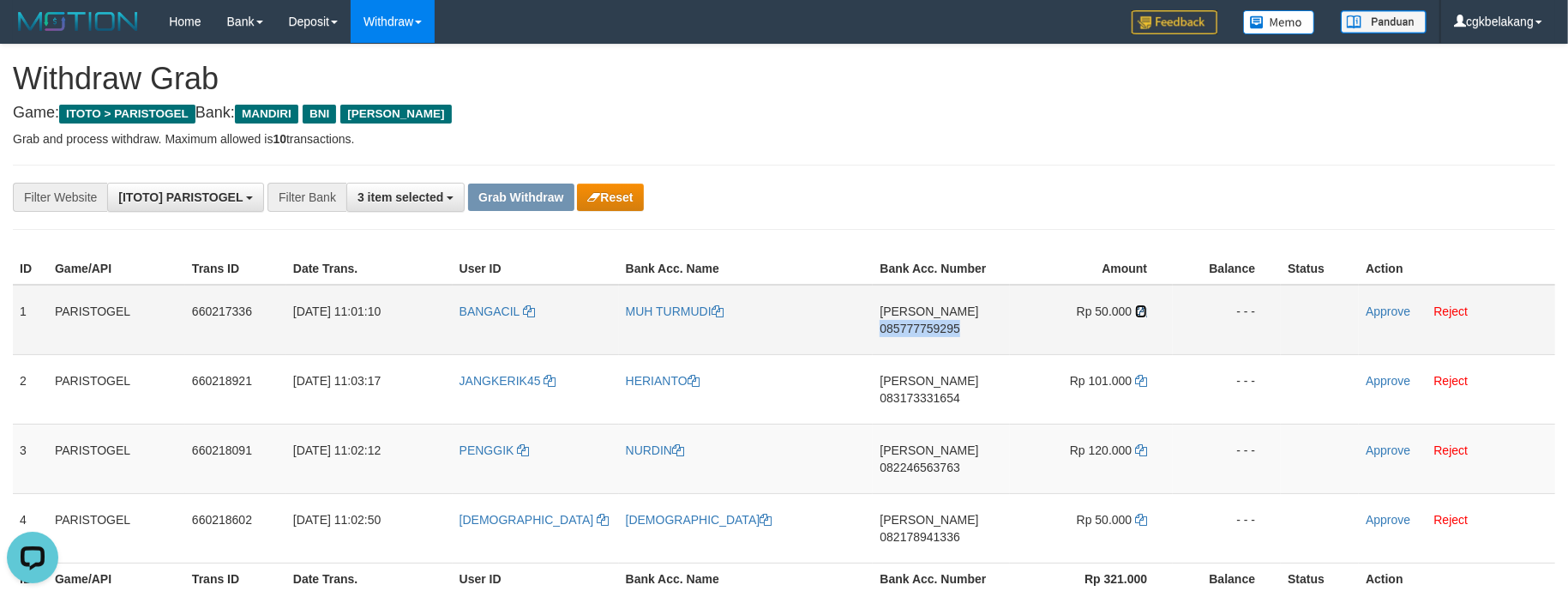 click at bounding box center [1141, 311] 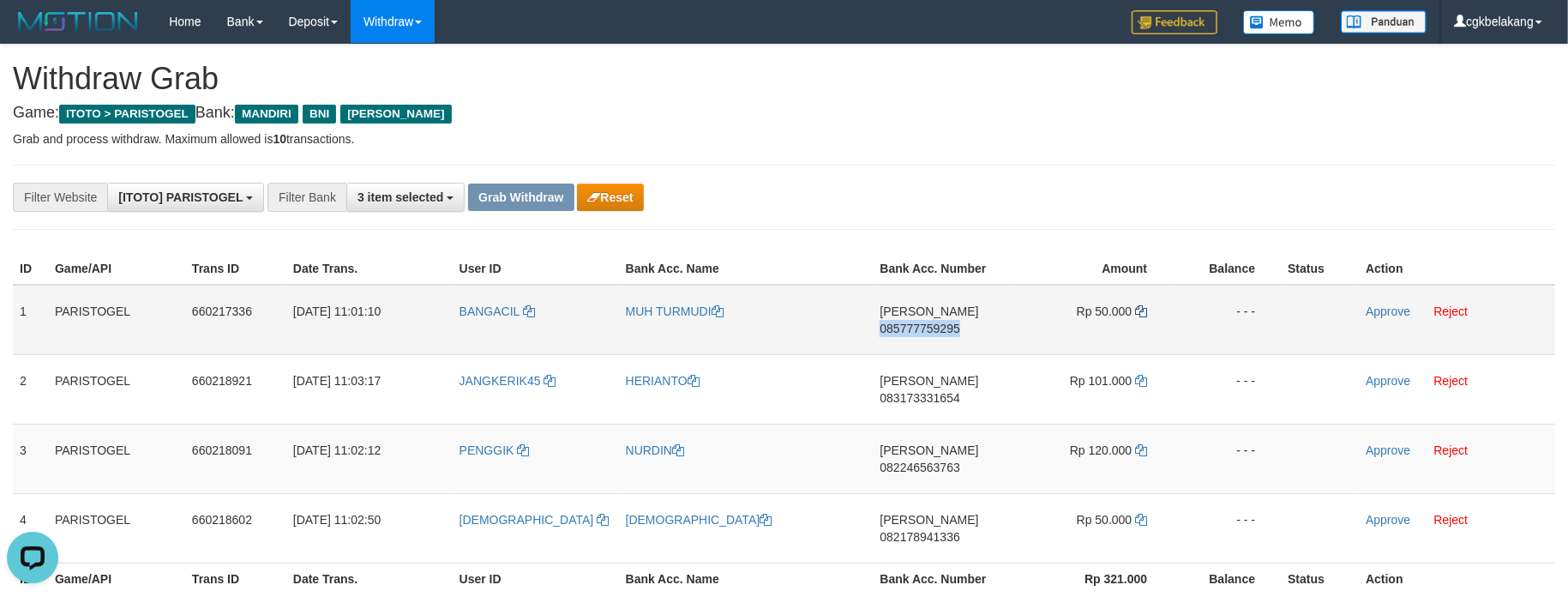 copy on "085777759295" 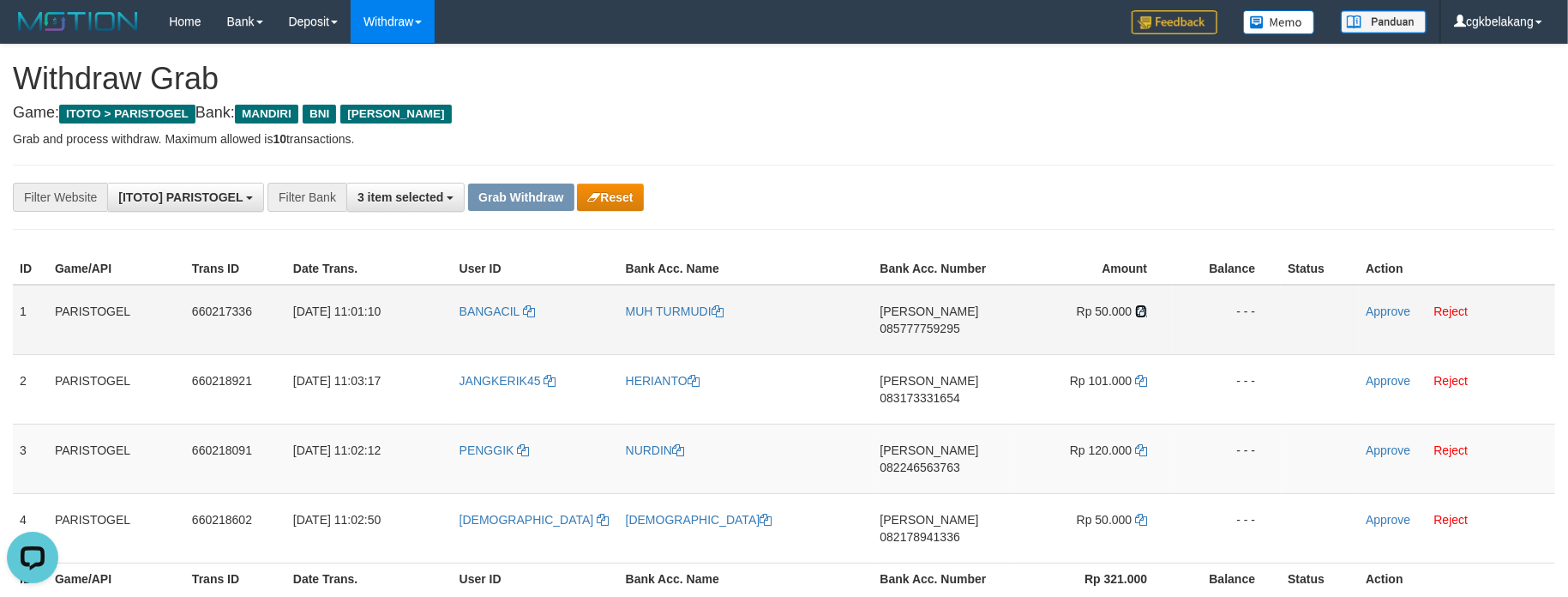 click at bounding box center (1141, 311) 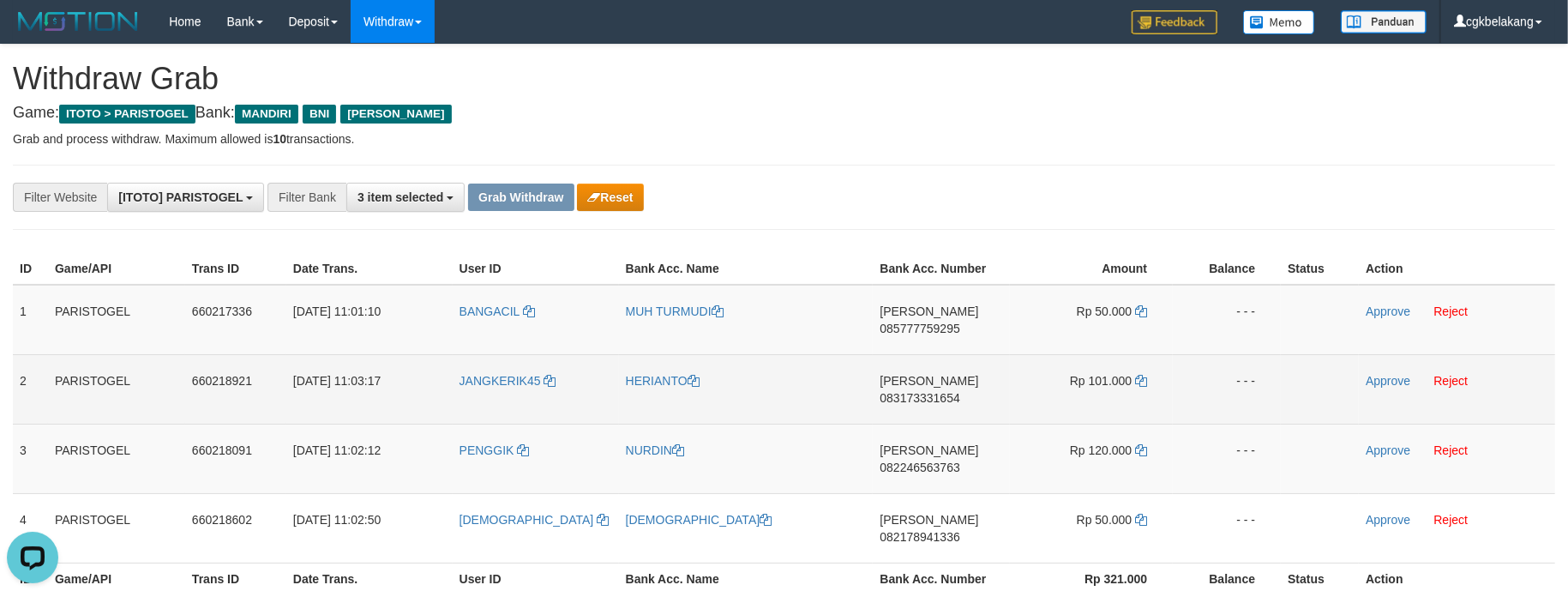 click on "DANA
083173331654" at bounding box center [941, 389] 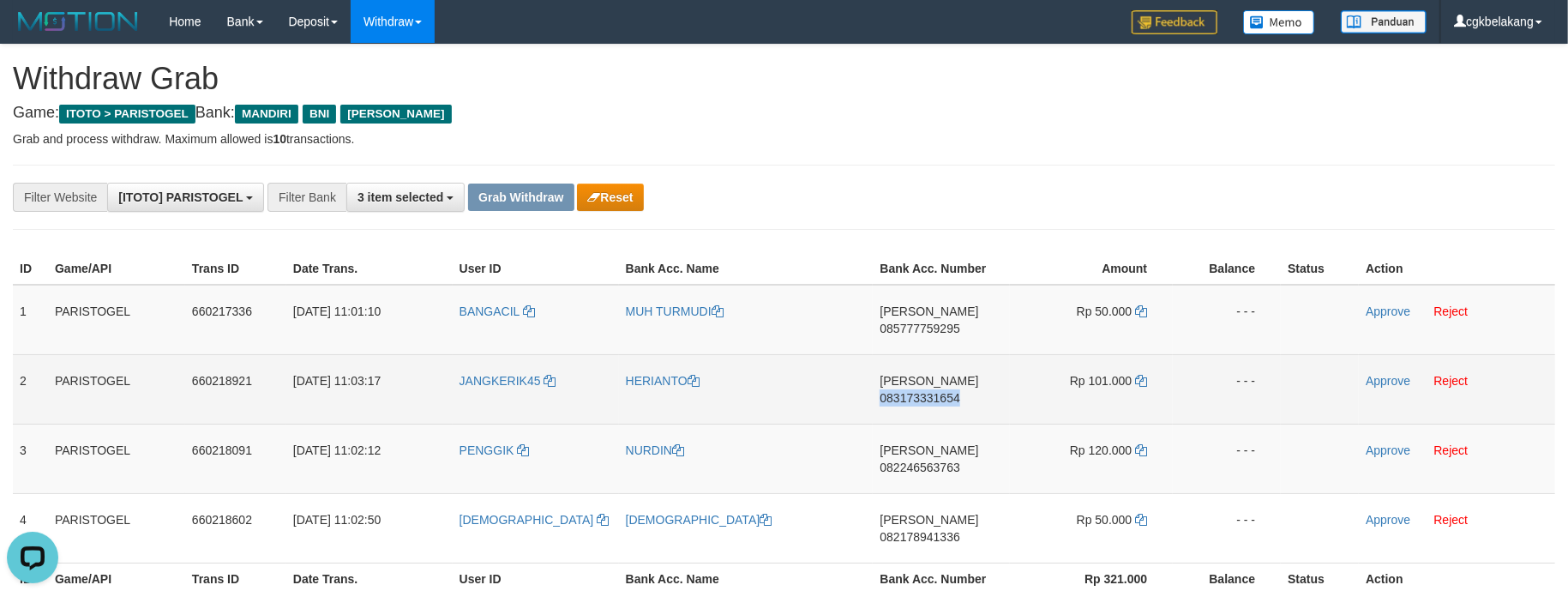 copy on "083173331654" 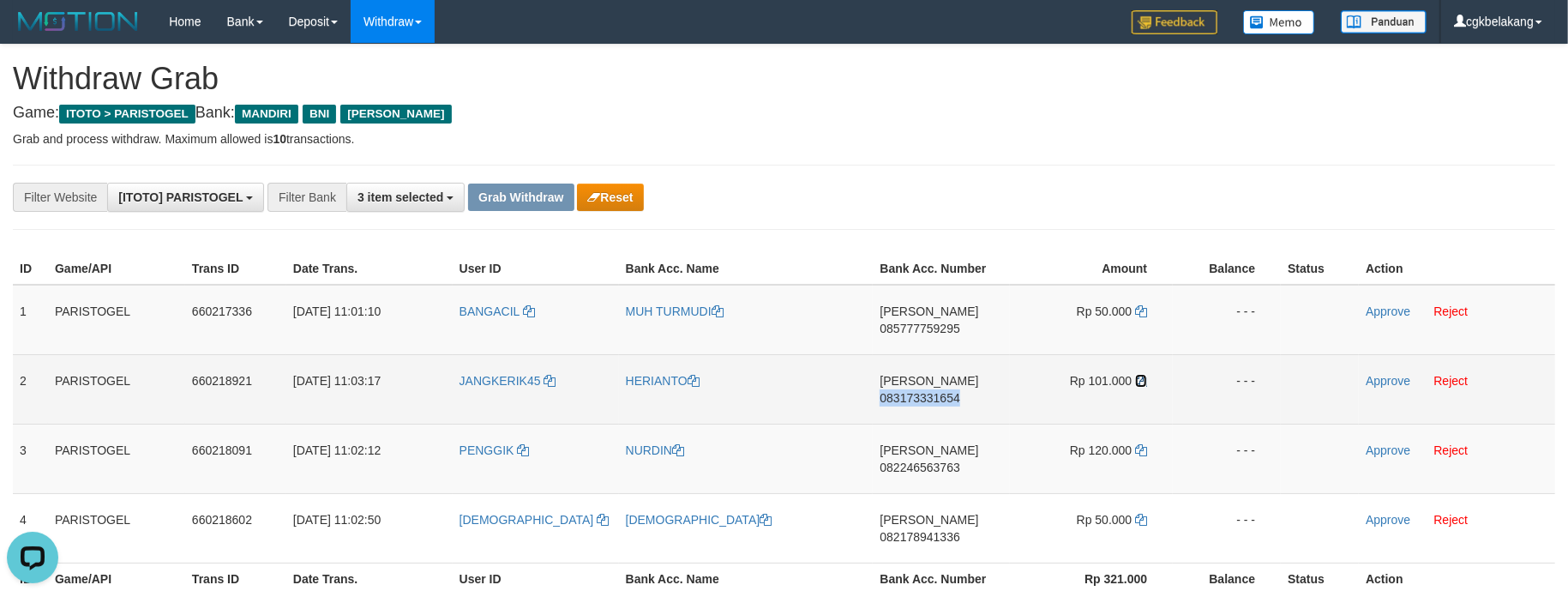 click at bounding box center (1141, 381) 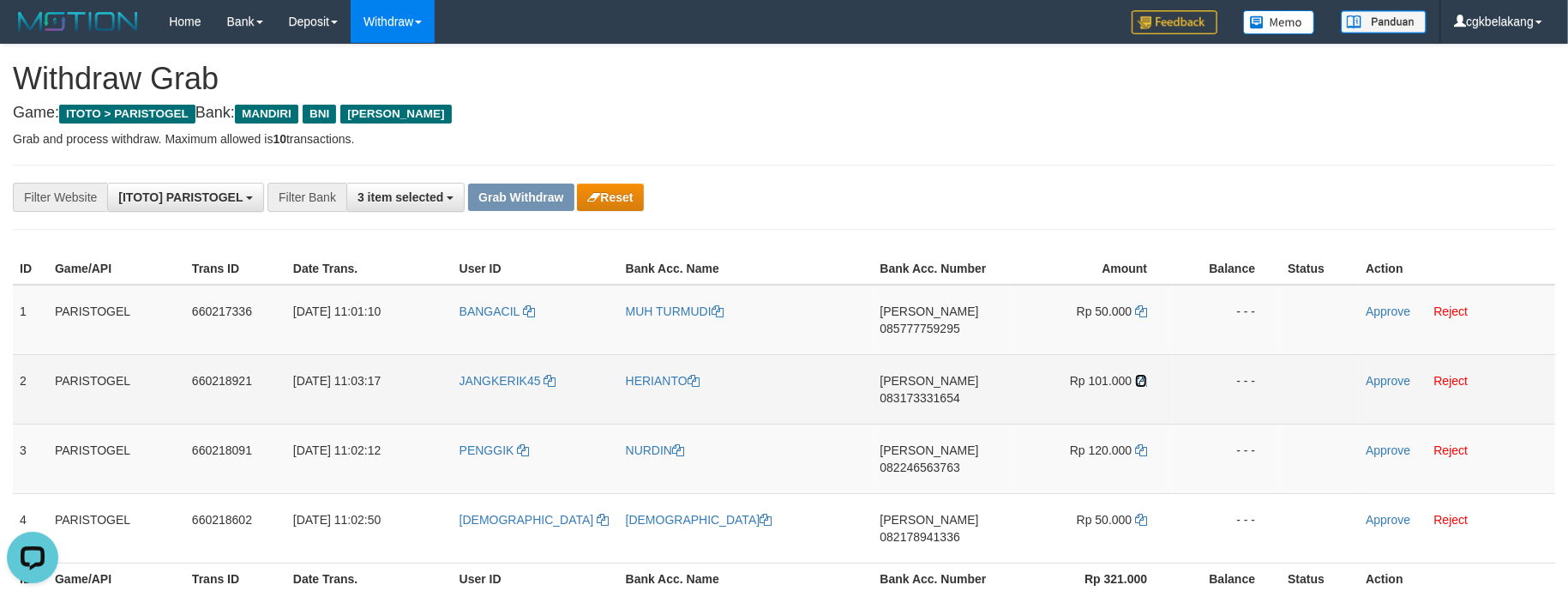 click at bounding box center [1141, 381] 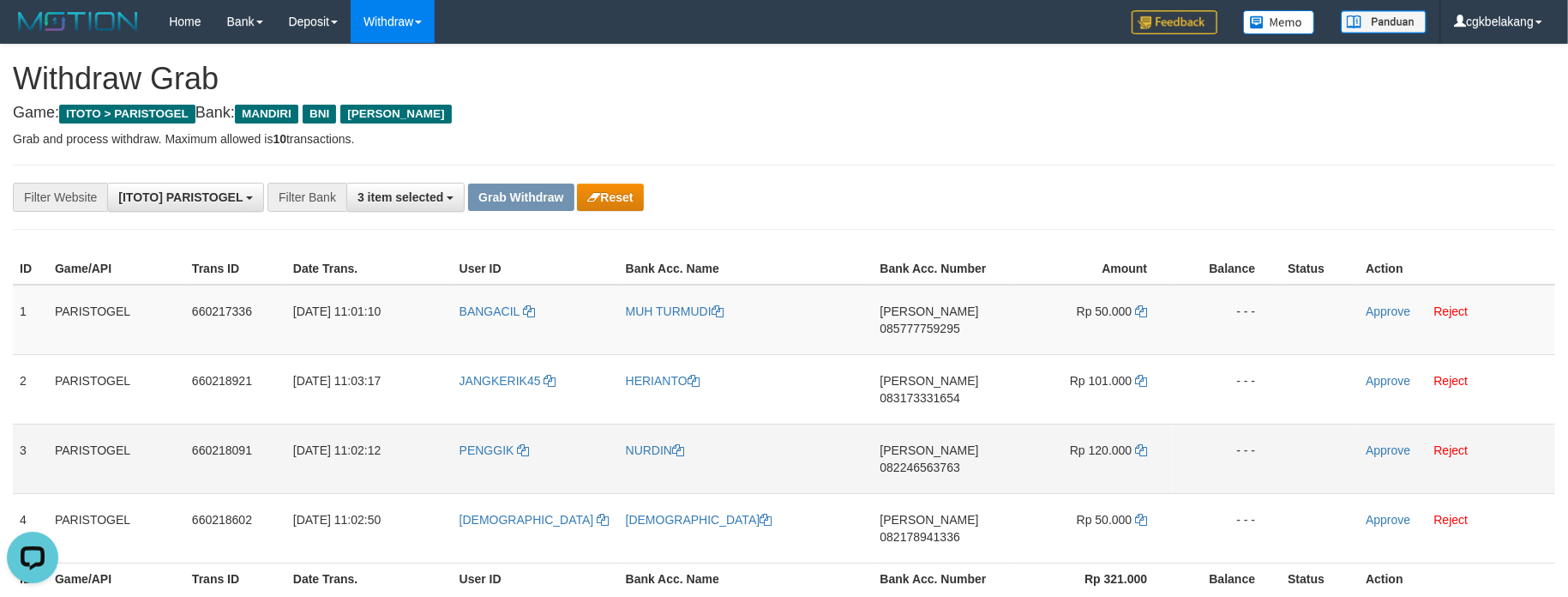 click on "DANA
082246563763" at bounding box center (941, 458) 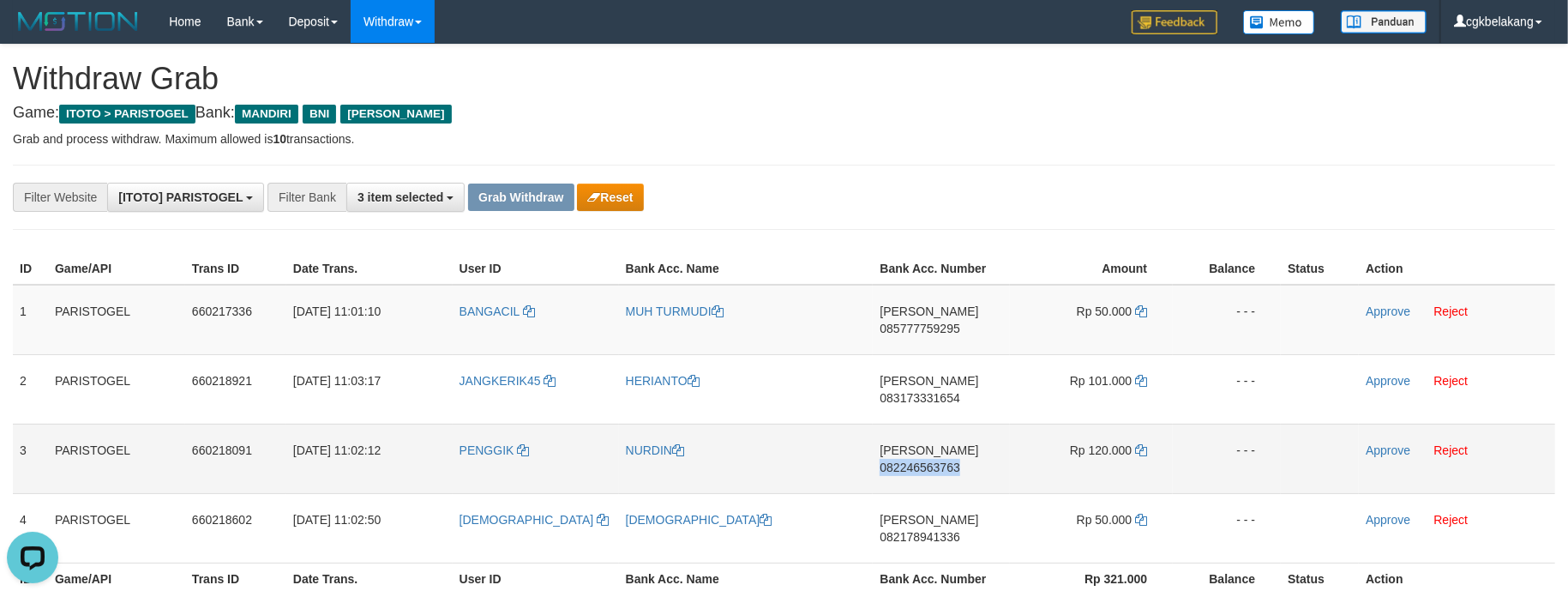 click on "DANA
082246563763" at bounding box center (941, 458) 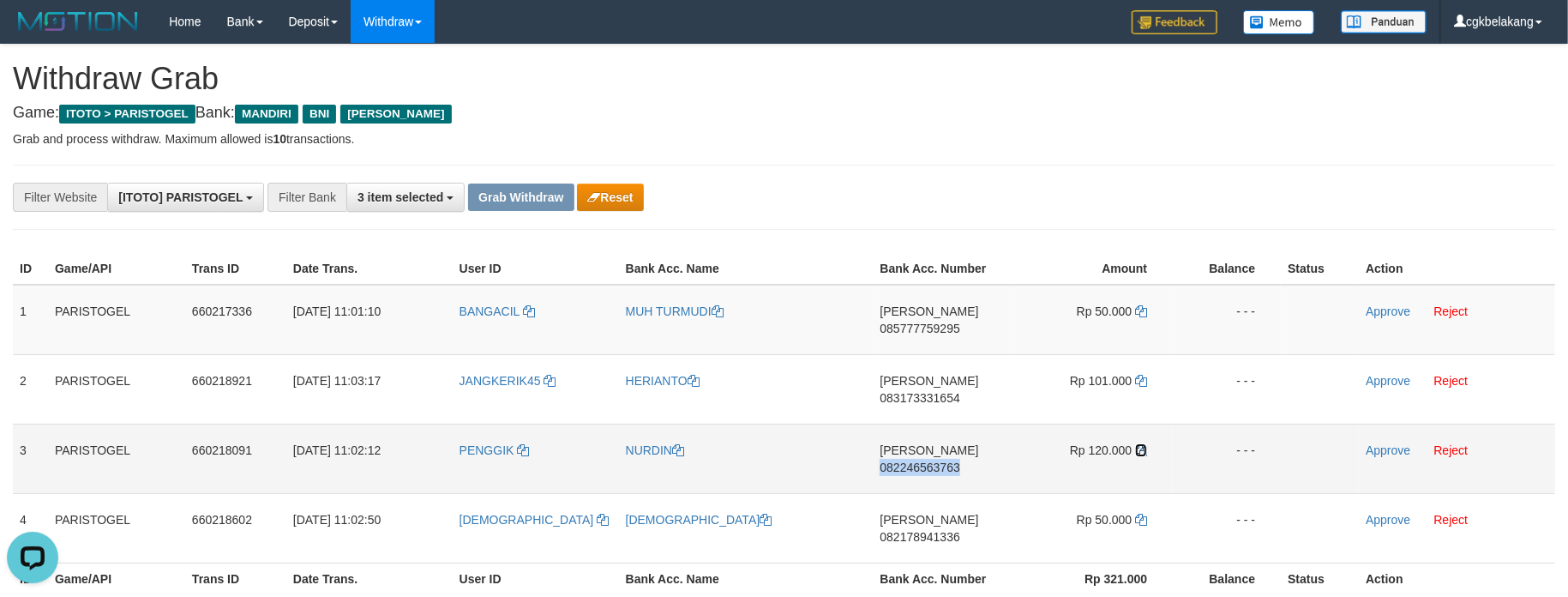 click at bounding box center [1141, 450] 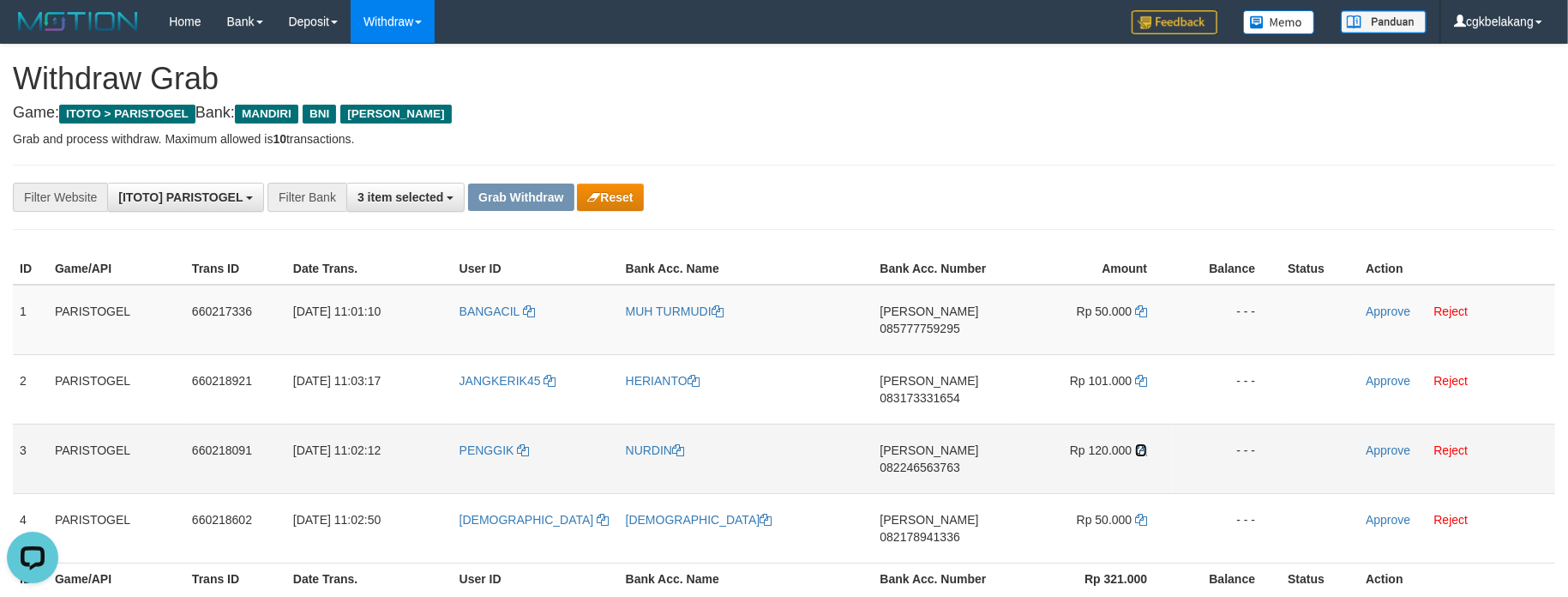 click at bounding box center (1141, 450) 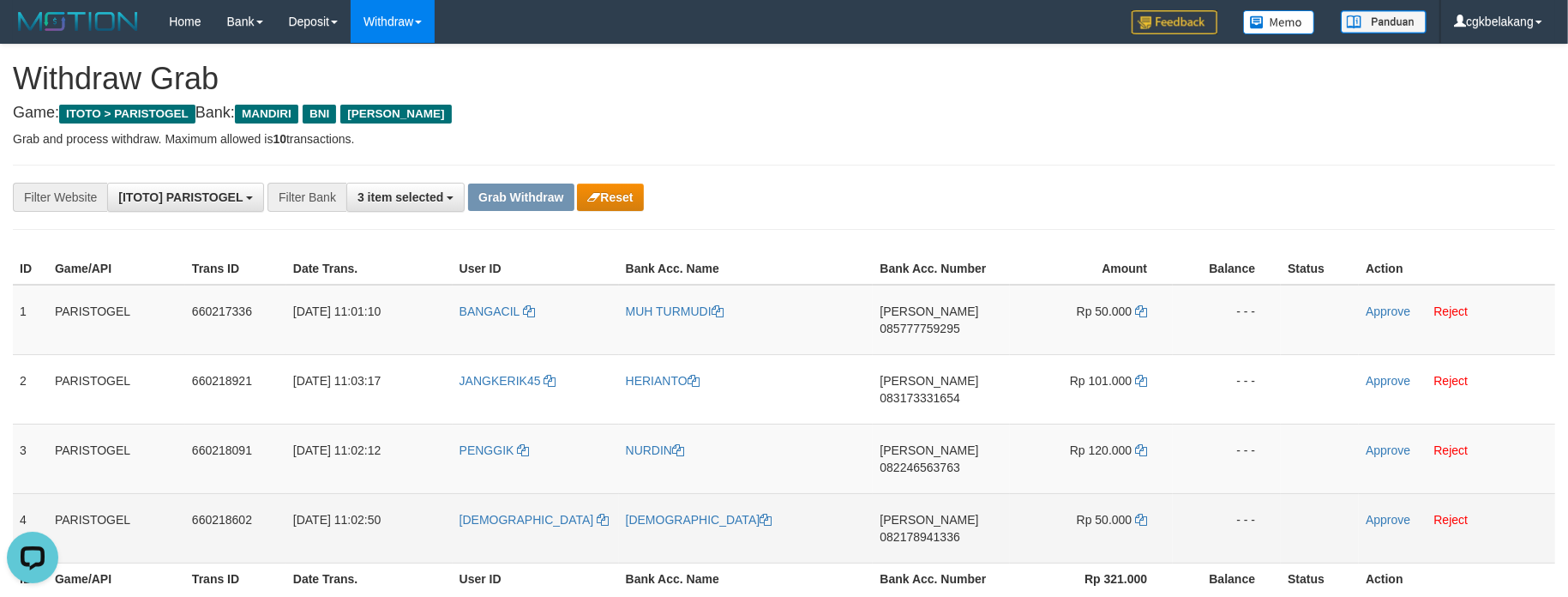 click on "DANA
082178941336" at bounding box center [941, 528] 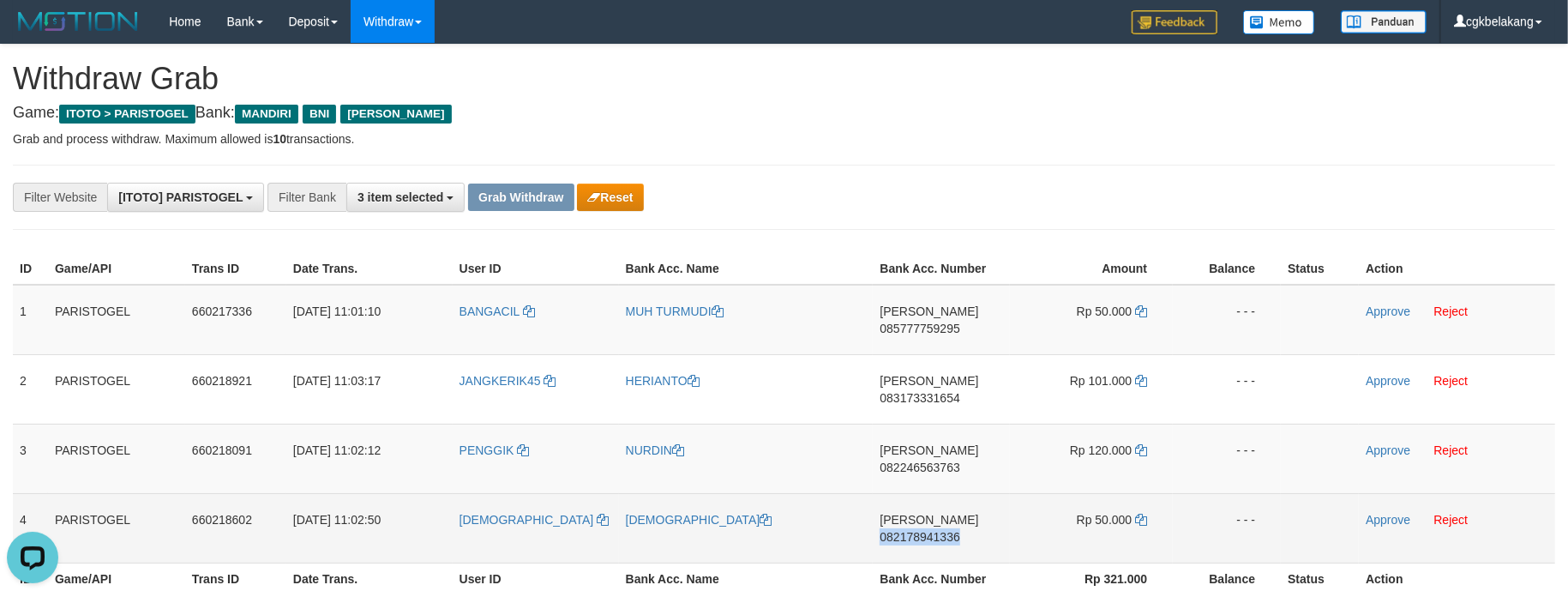 click on "DANA
082178941336" at bounding box center [941, 528] 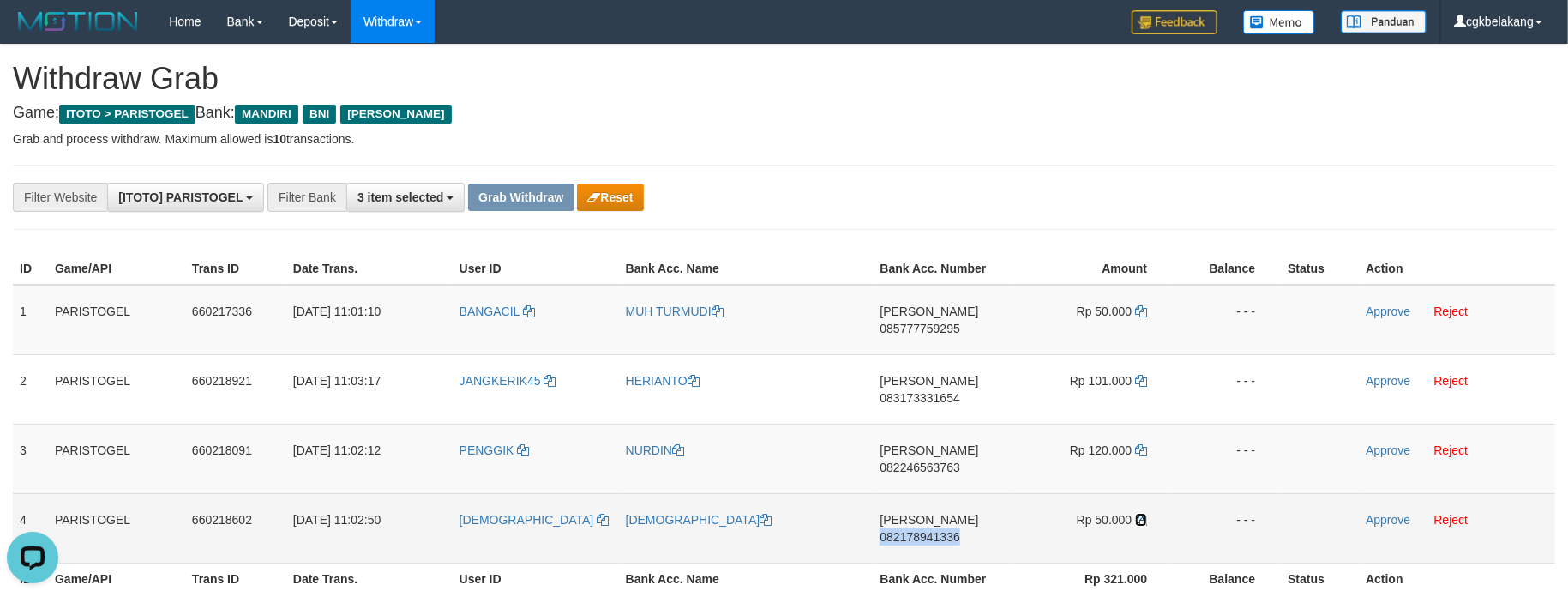 click at bounding box center (1141, 520) 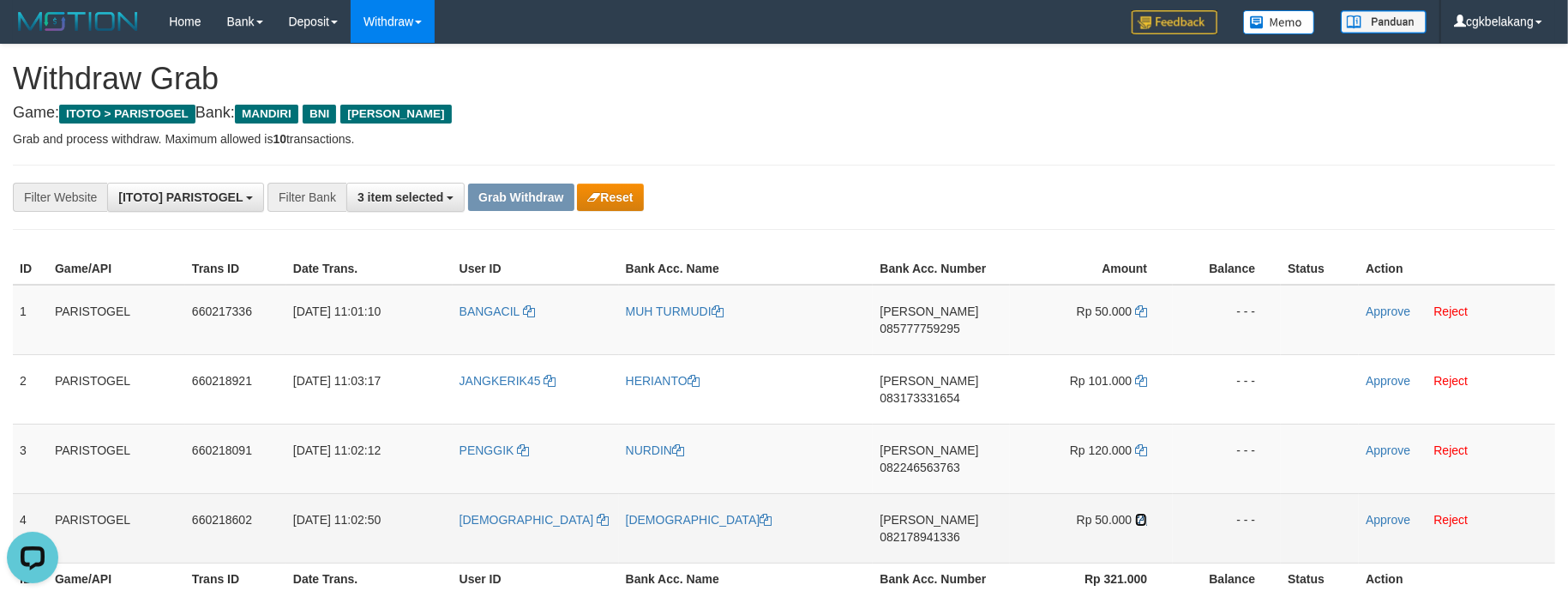click at bounding box center [1141, 520] 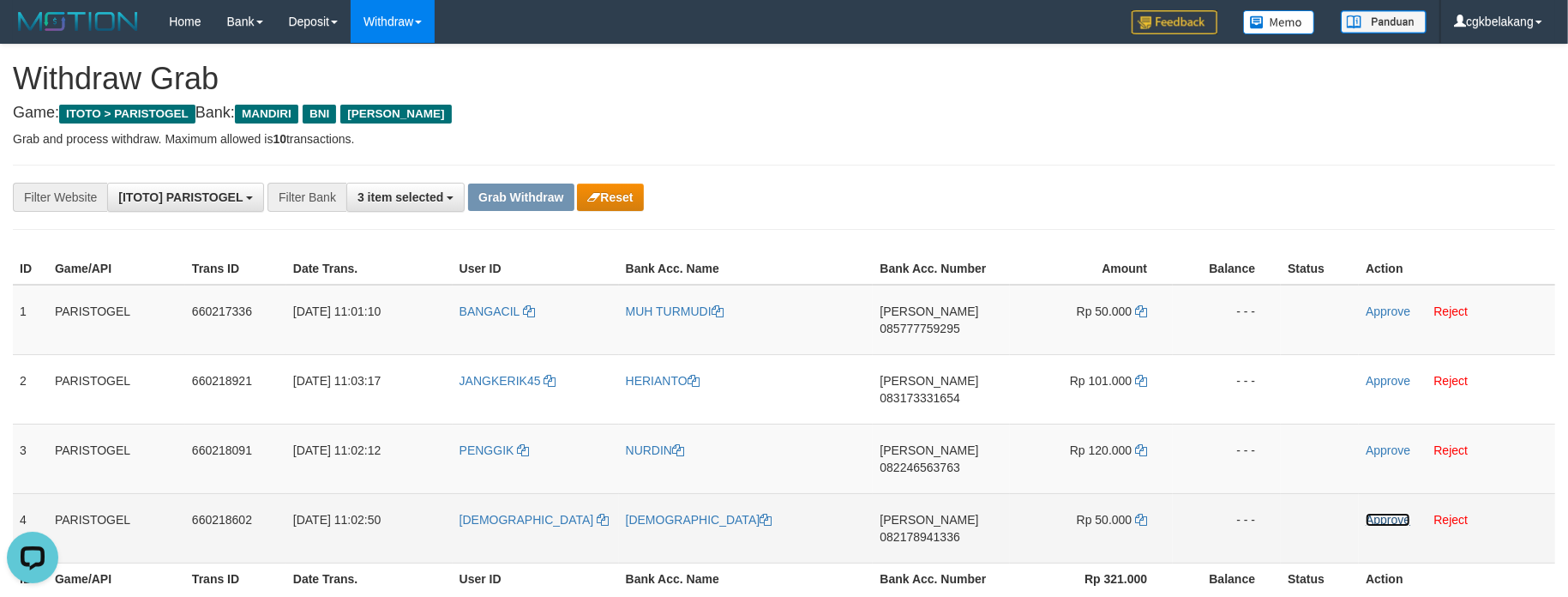 click on "Approve" at bounding box center (1388, 520) 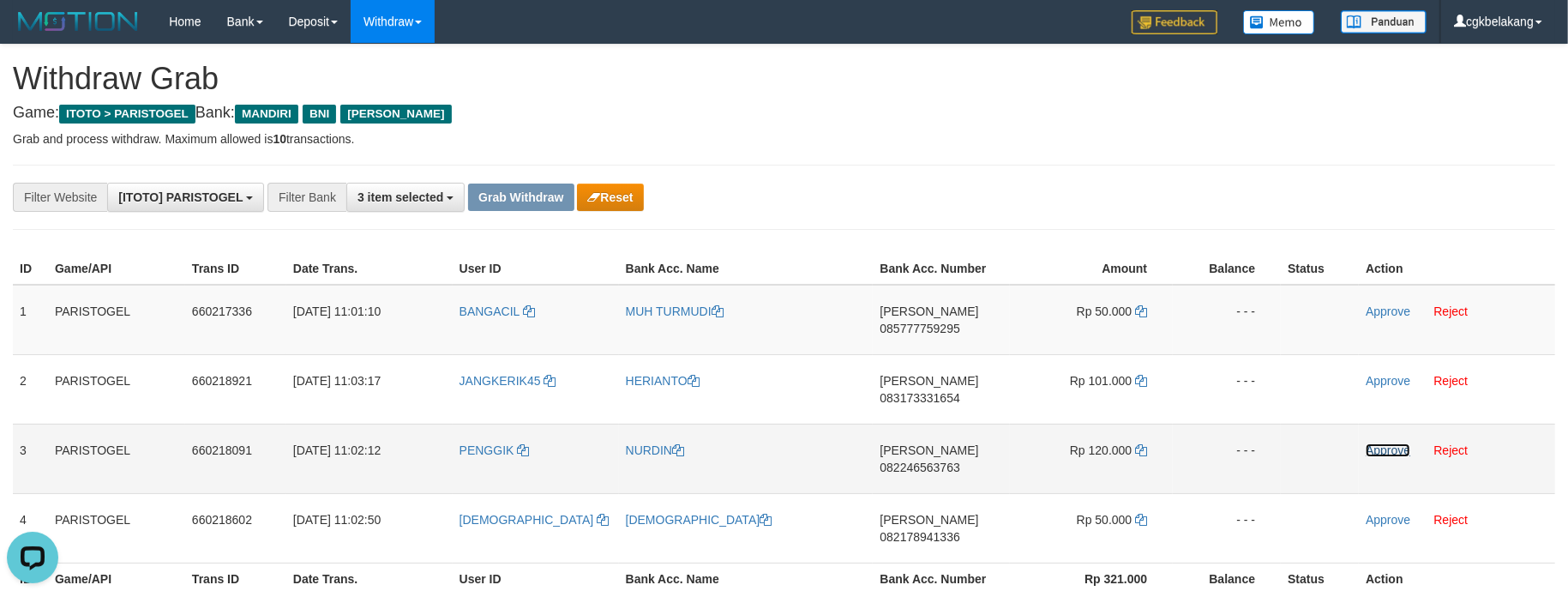 click on "Approve" at bounding box center [1388, 450] 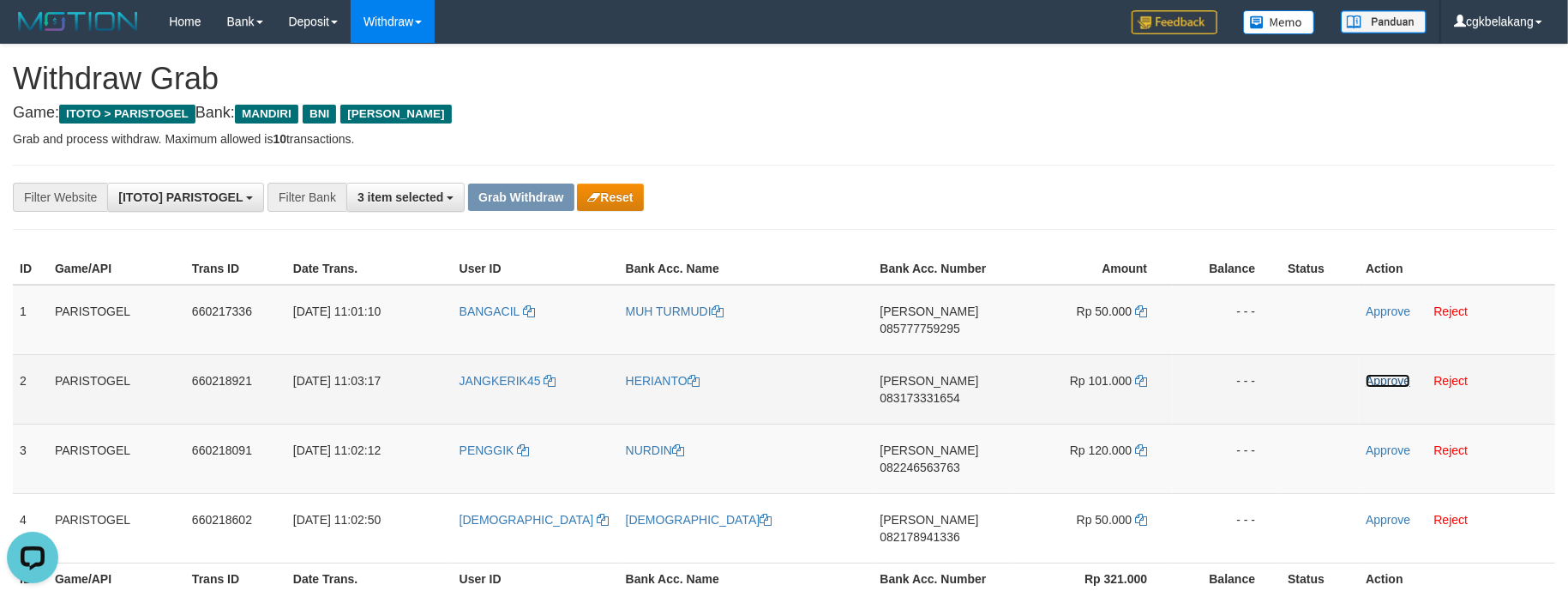 click on "Approve" at bounding box center [1388, 381] 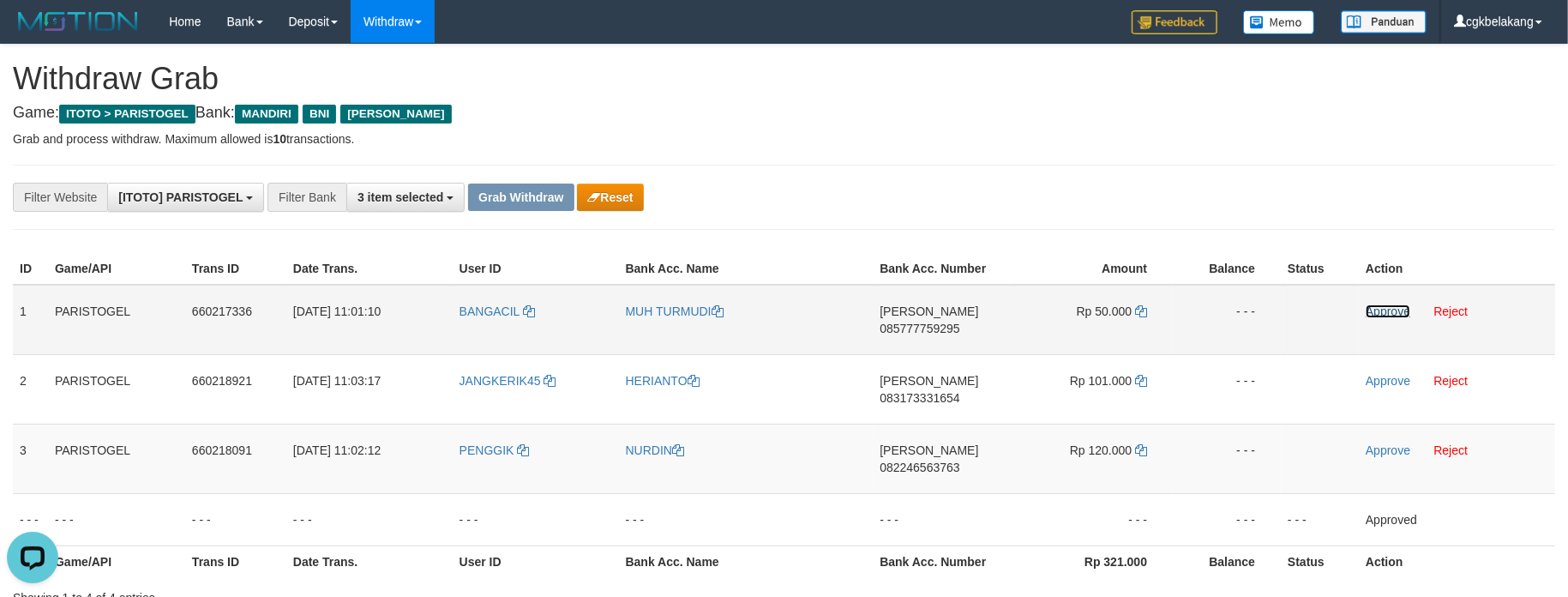 click on "Approve" at bounding box center (1388, 311) 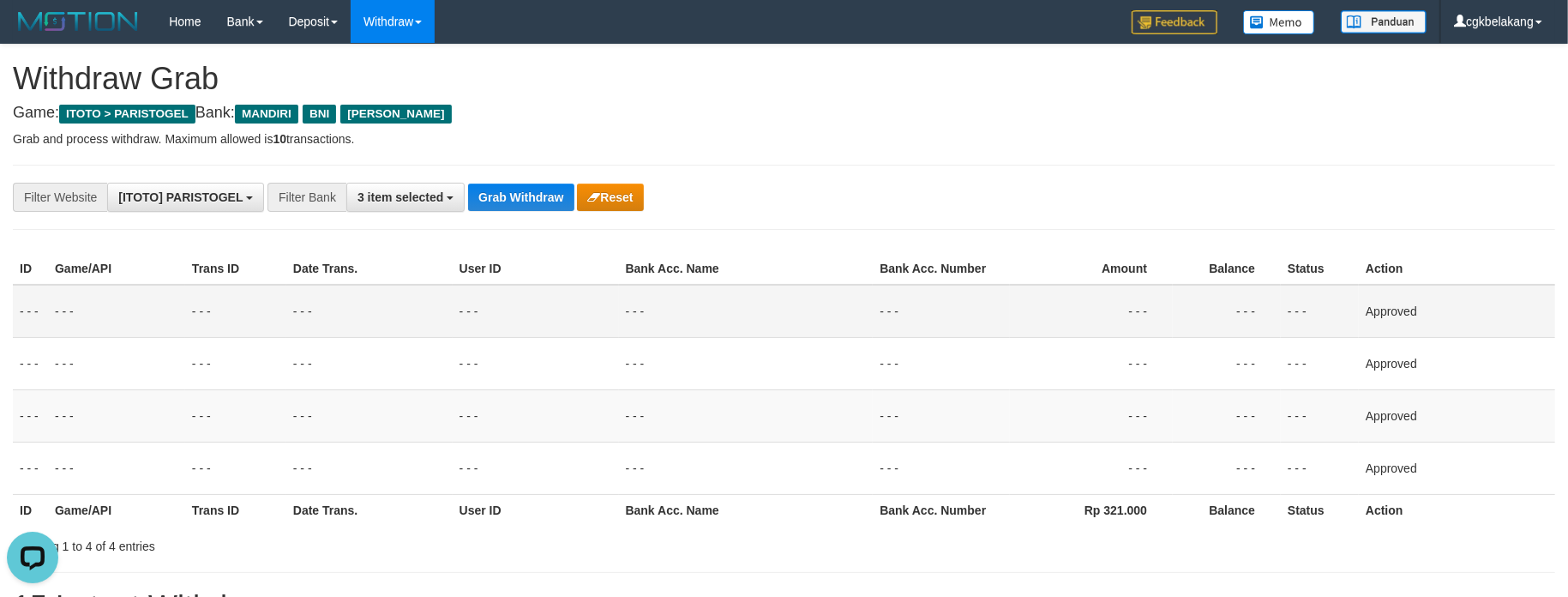 click on "**********" at bounding box center [784, 197] 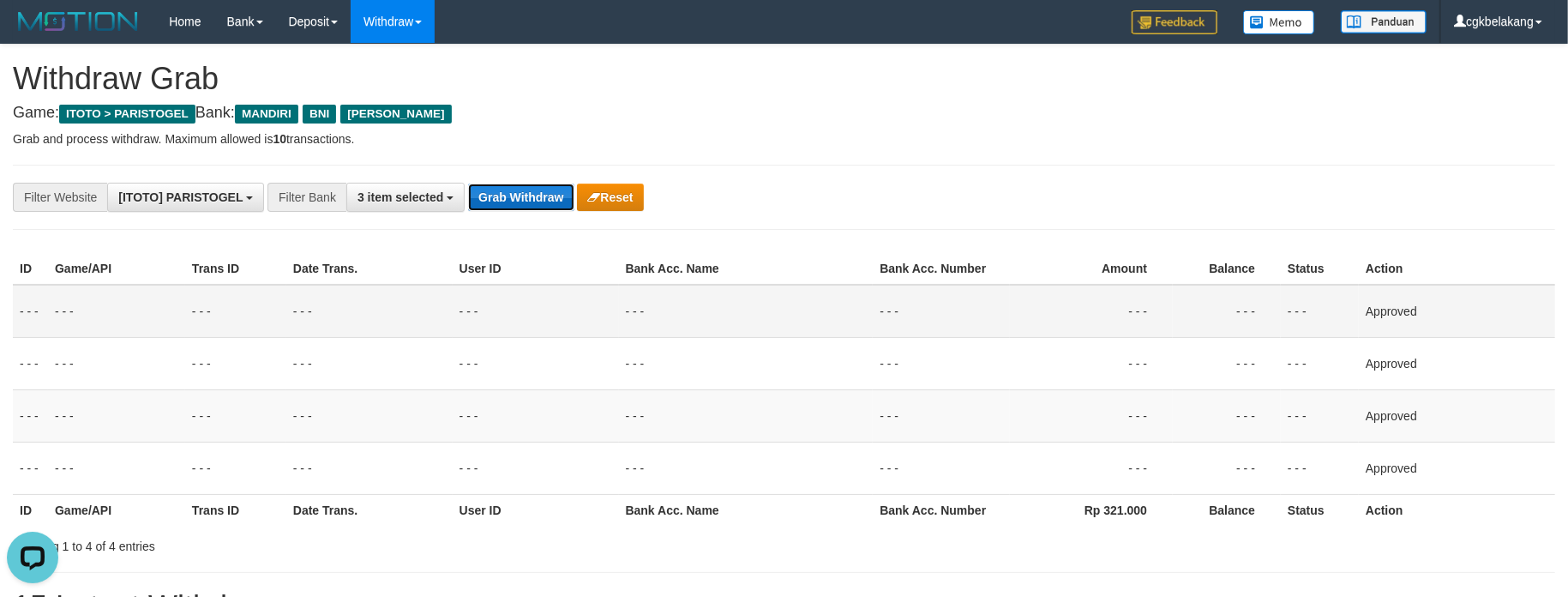 click on "Grab Withdraw" at bounding box center [520, 197] 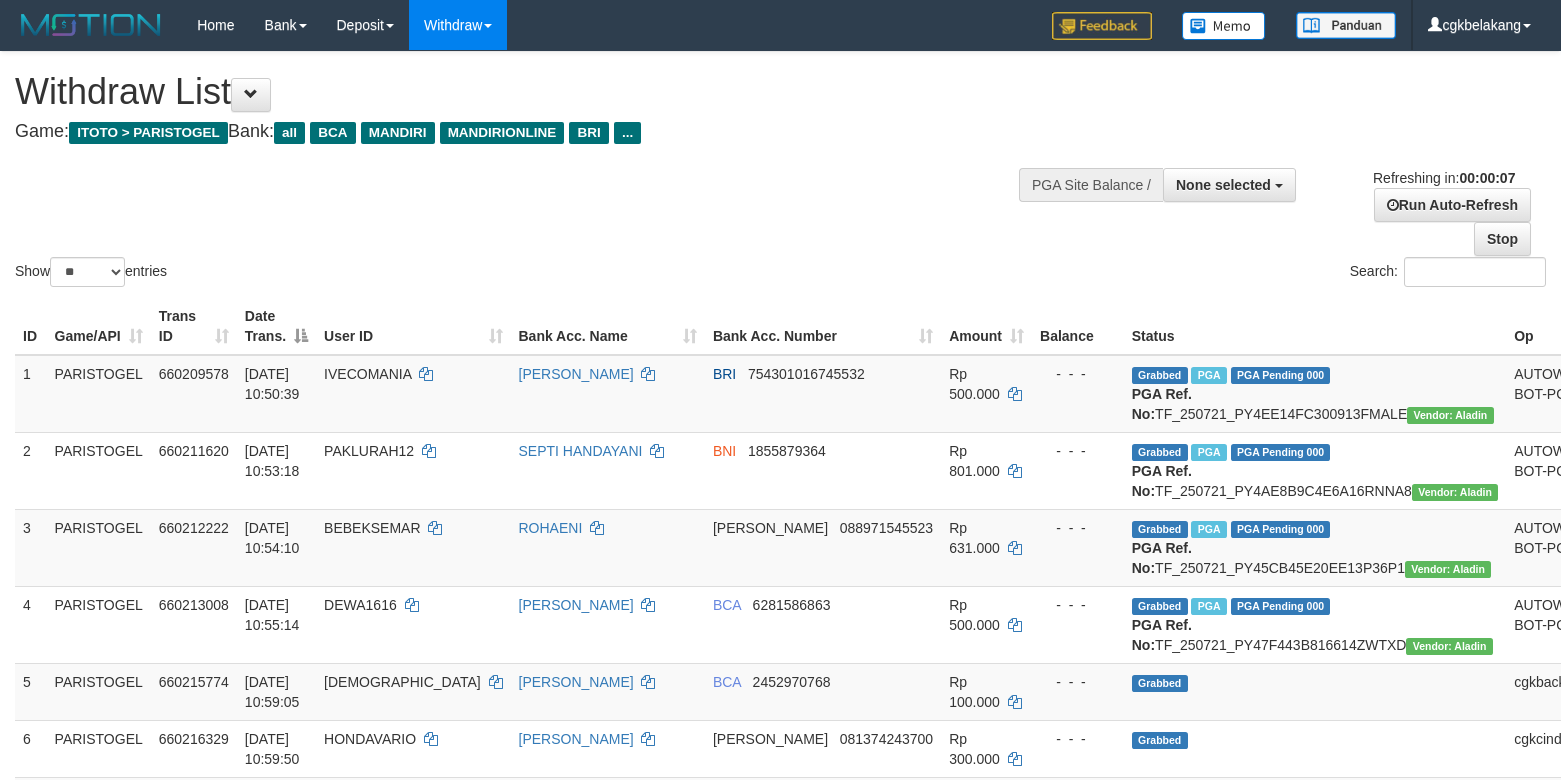 select 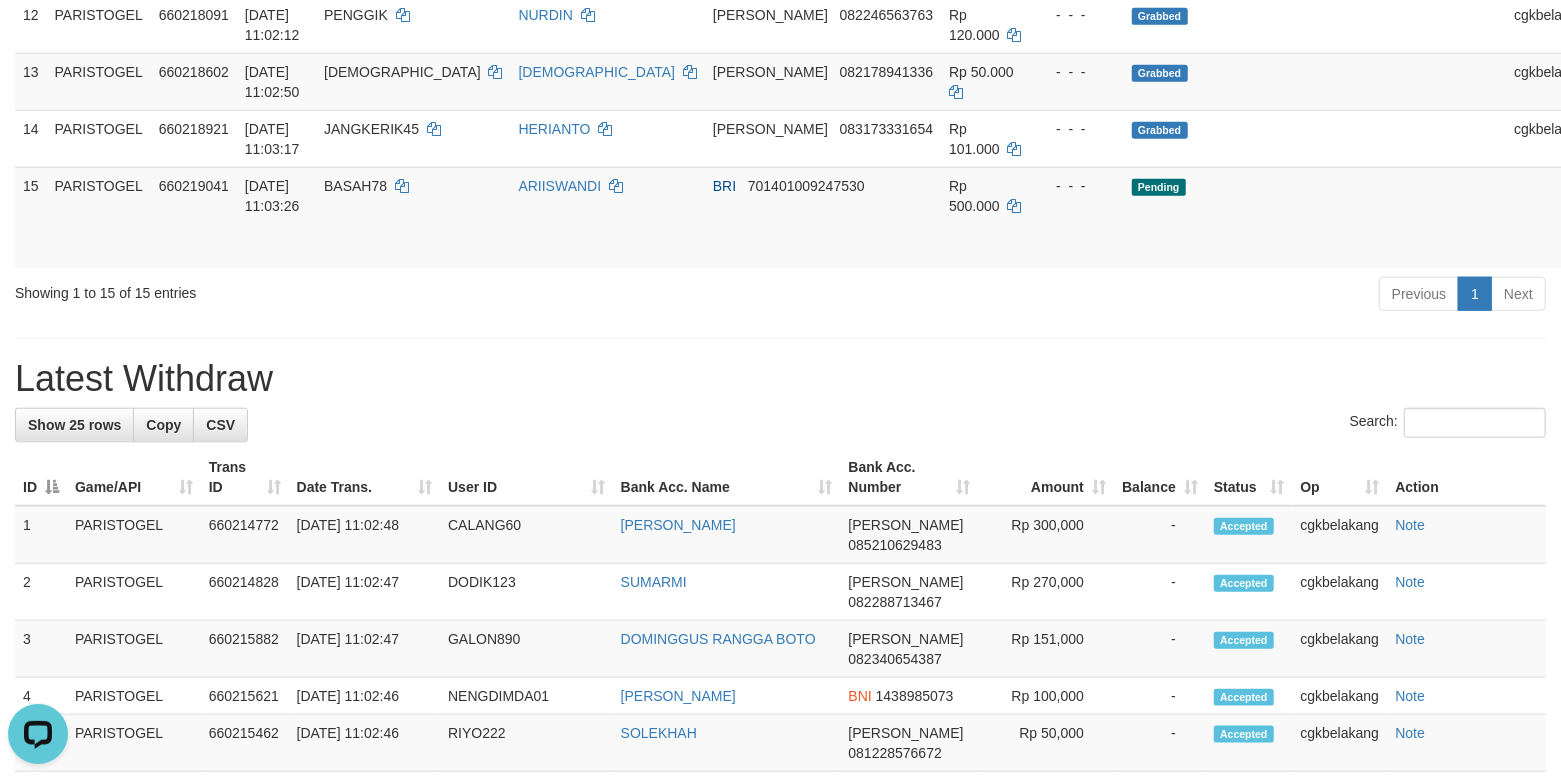 scroll, scrollTop: 0, scrollLeft: 0, axis: both 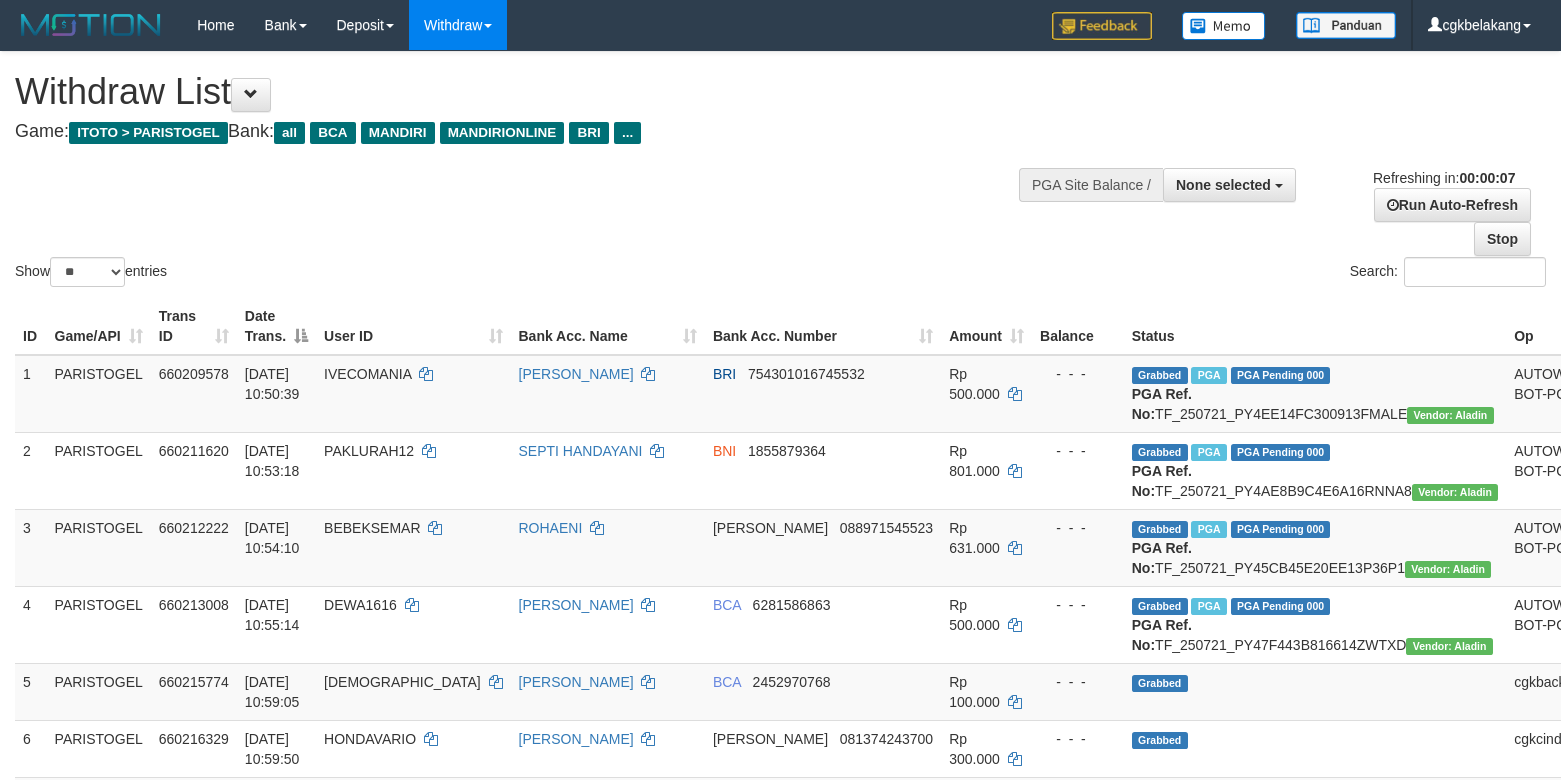 select 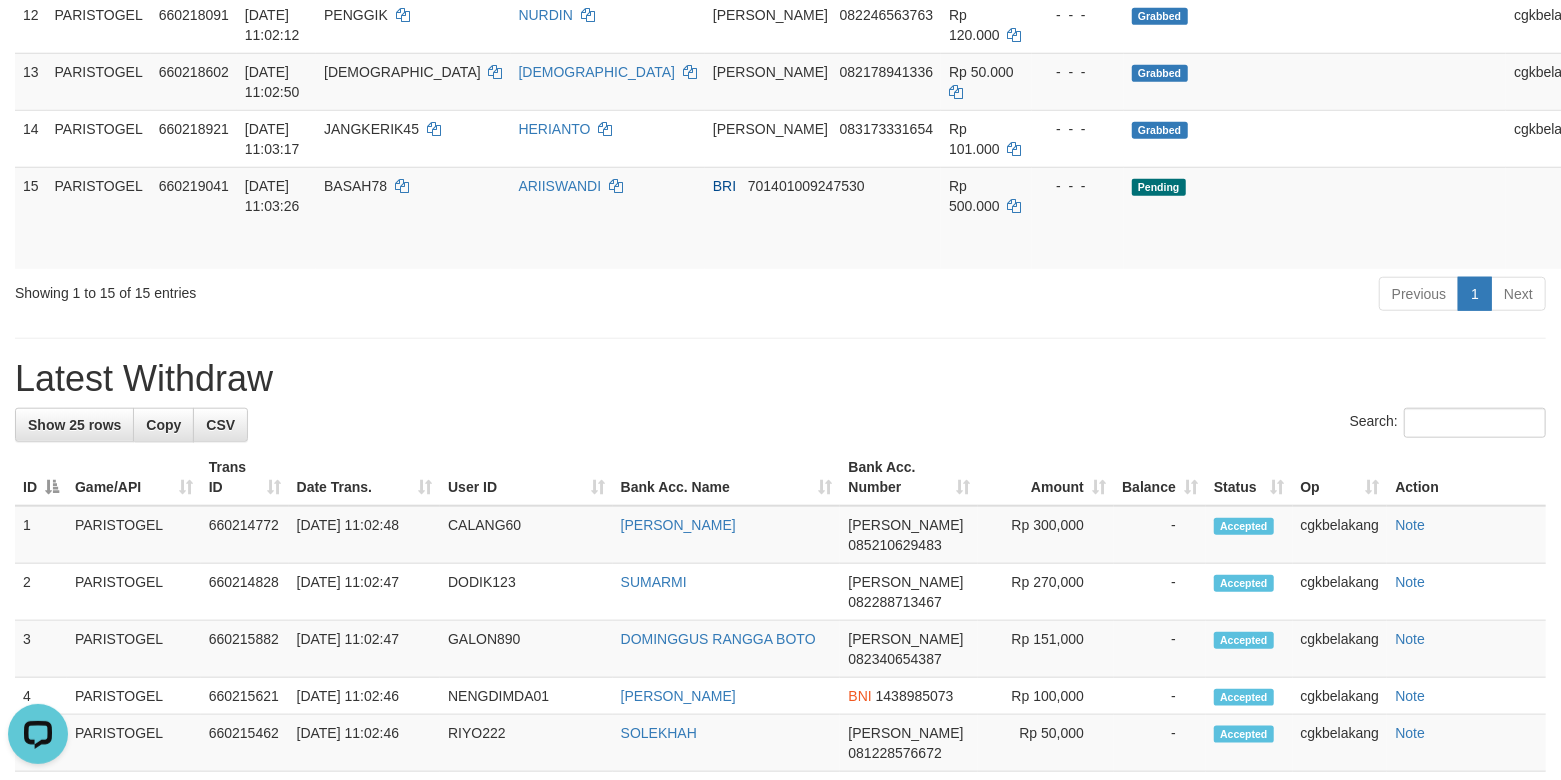 scroll, scrollTop: 0, scrollLeft: 0, axis: both 